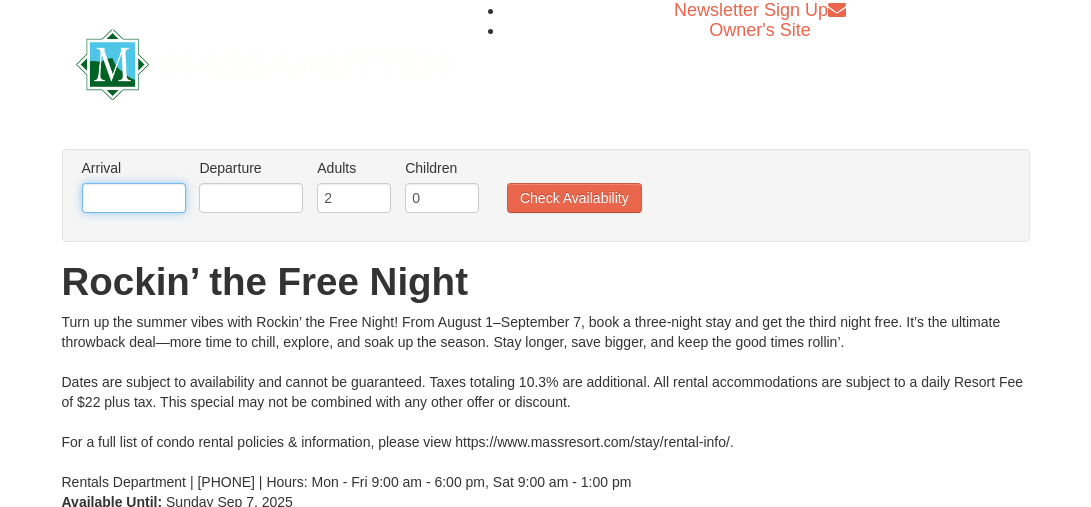 click at bounding box center (134, 198) 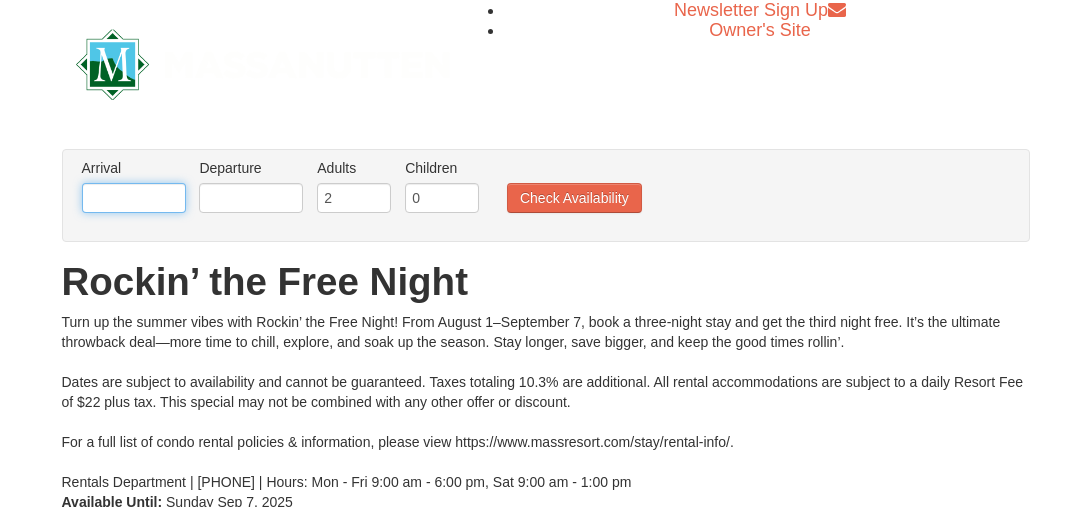 scroll, scrollTop: 0, scrollLeft: 0, axis: both 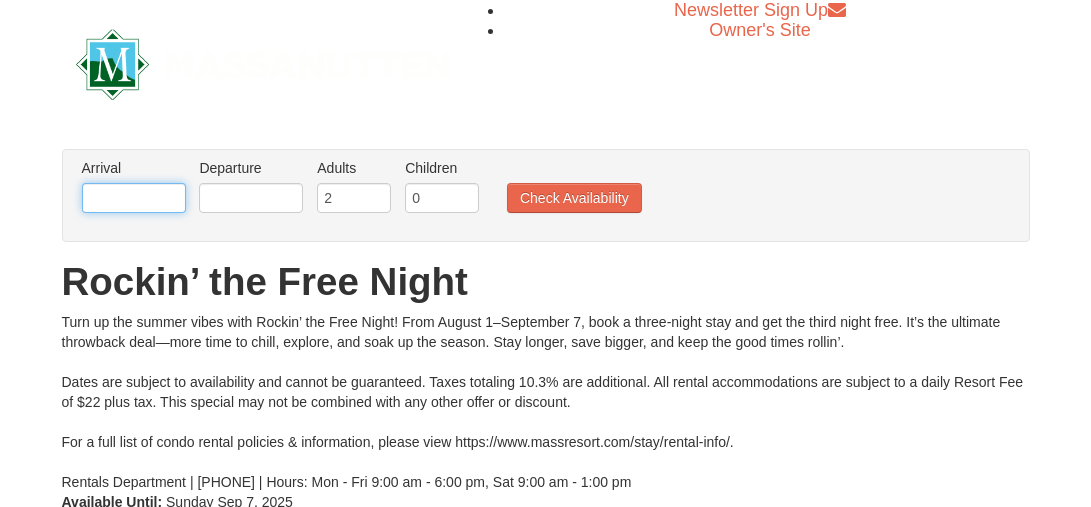 click at bounding box center [134, 198] 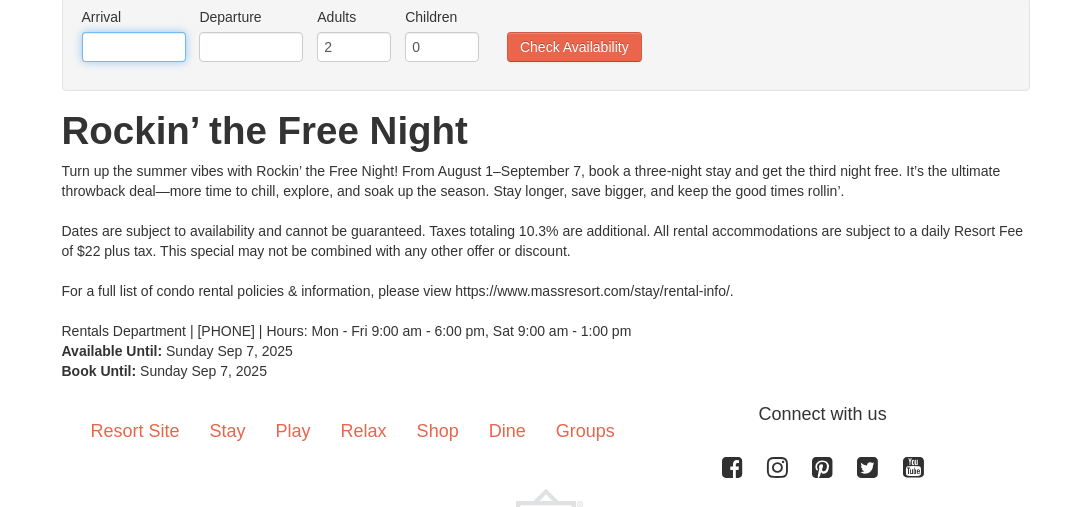 scroll, scrollTop: 0, scrollLeft: 0, axis: both 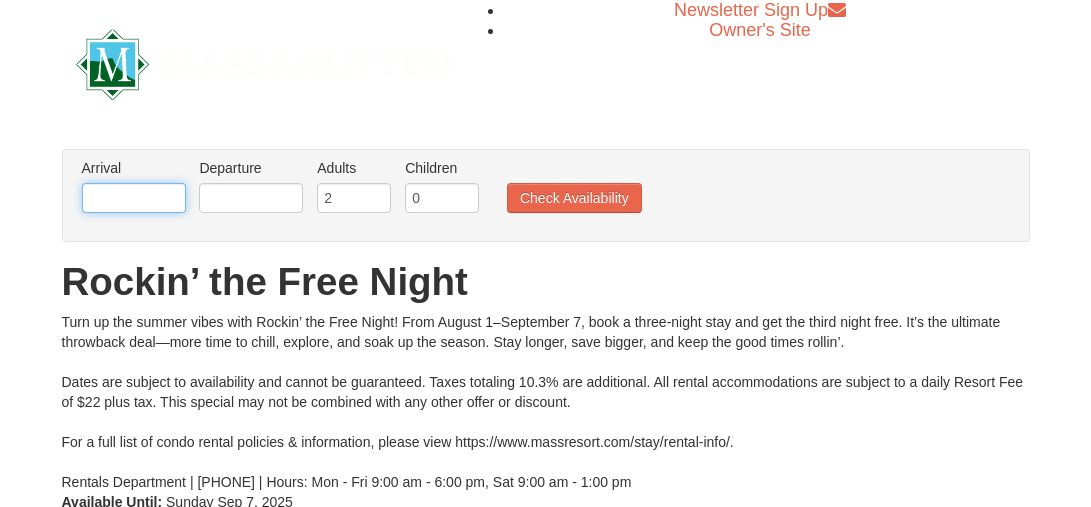 click at bounding box center (134, 198) 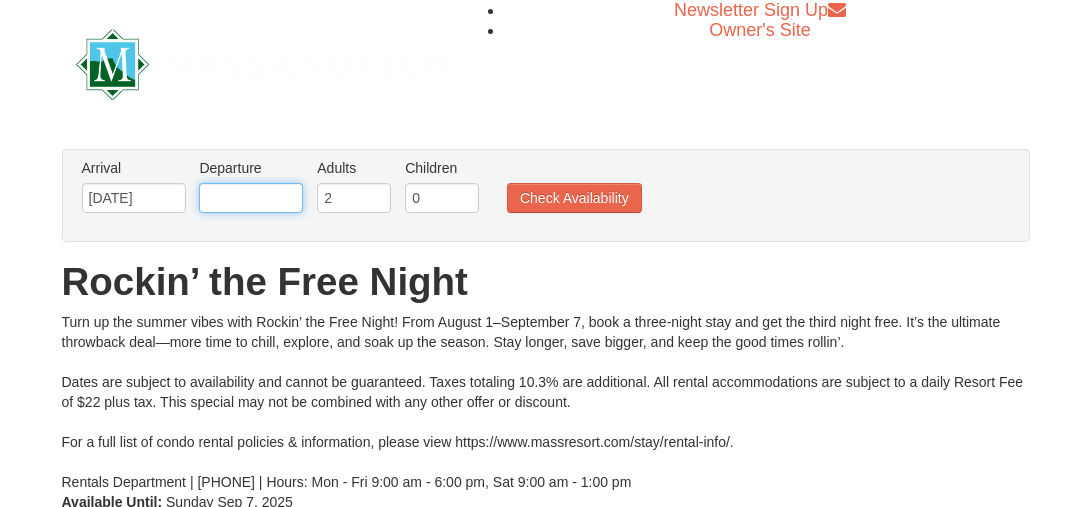 click at bounding box center [251, 198] 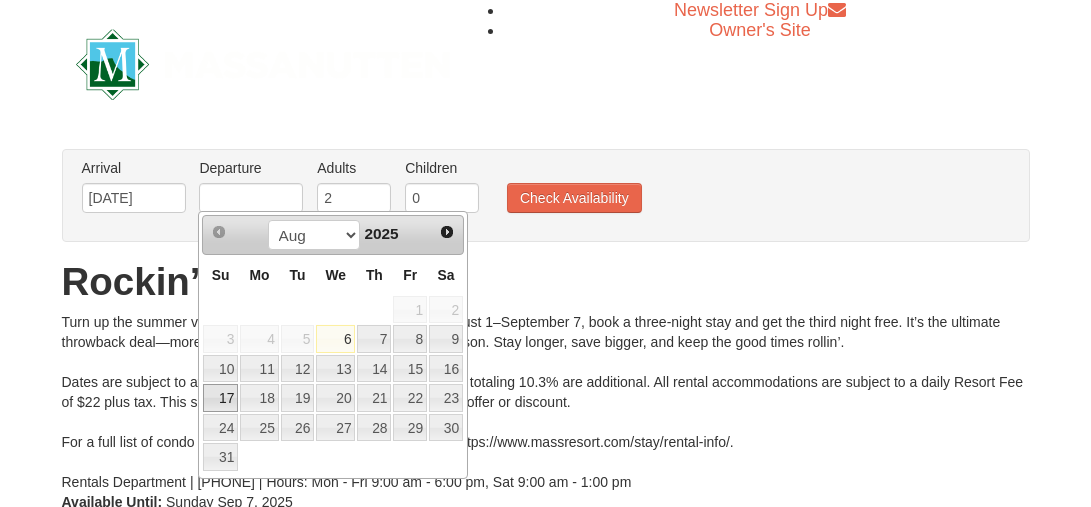 click on "17" at bounding box center [220, 398] 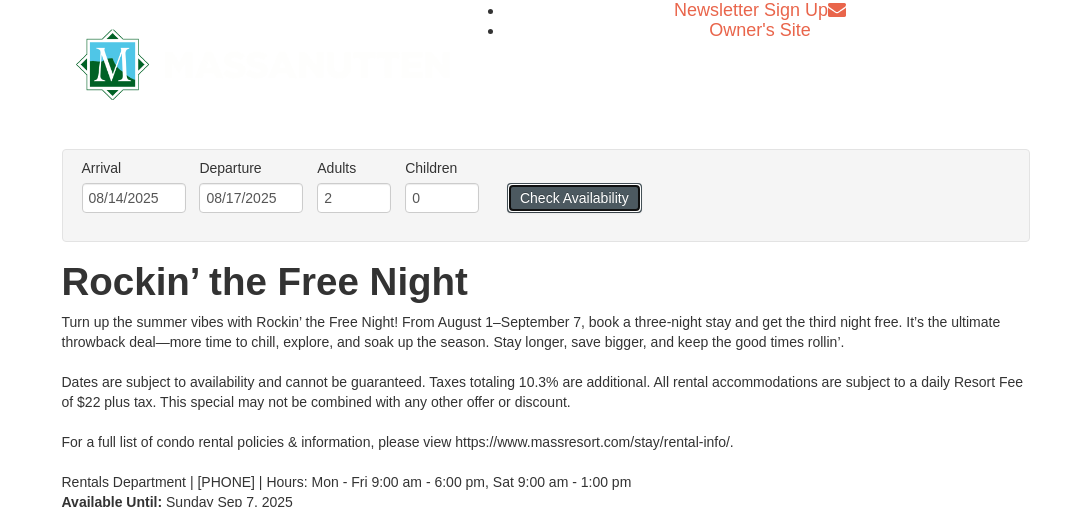 click on "Check Availability" at bounding box center [574, 198] 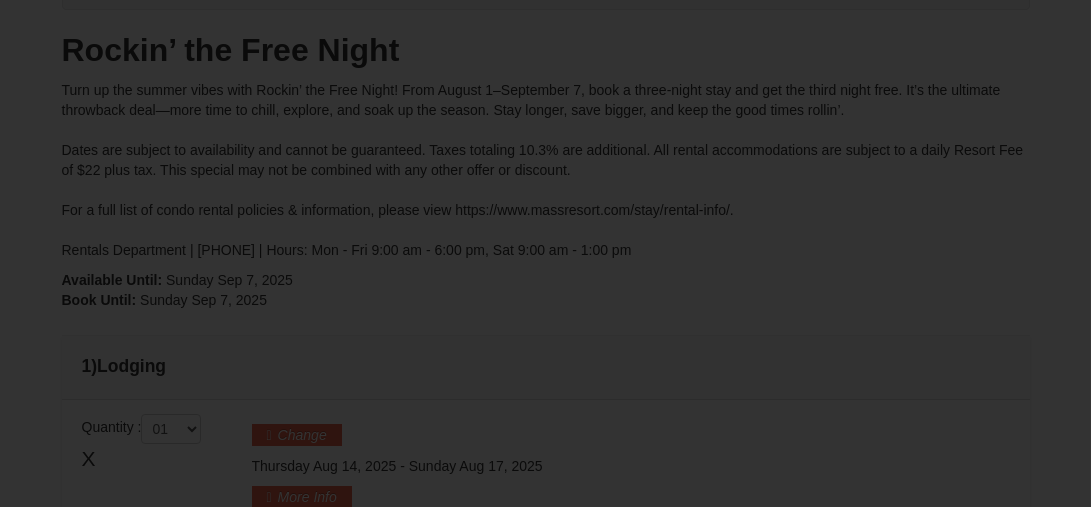 scroll, scrollTop: 485, scrollLeft: 0, axis: vertical 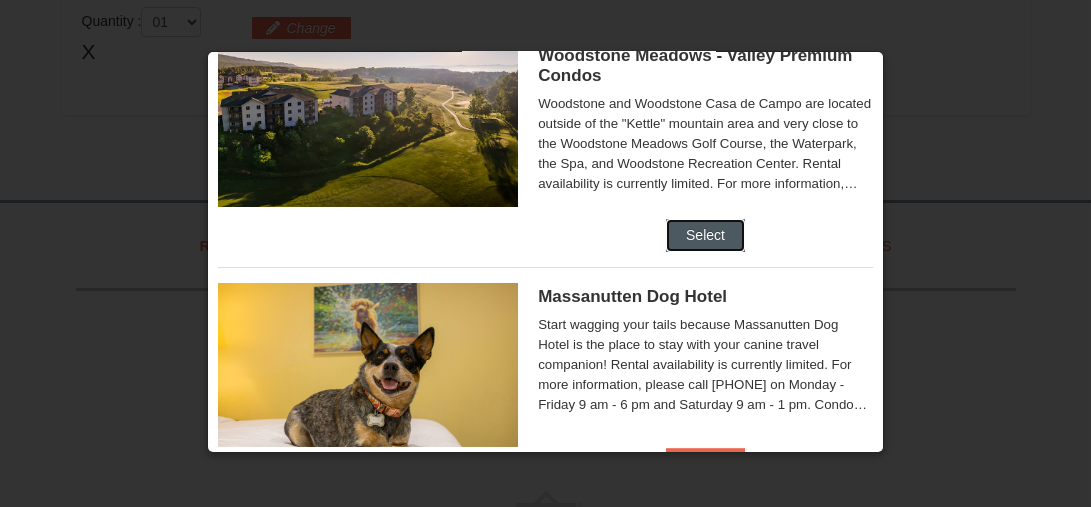 click on "Select" at bounding box center (705, 235) 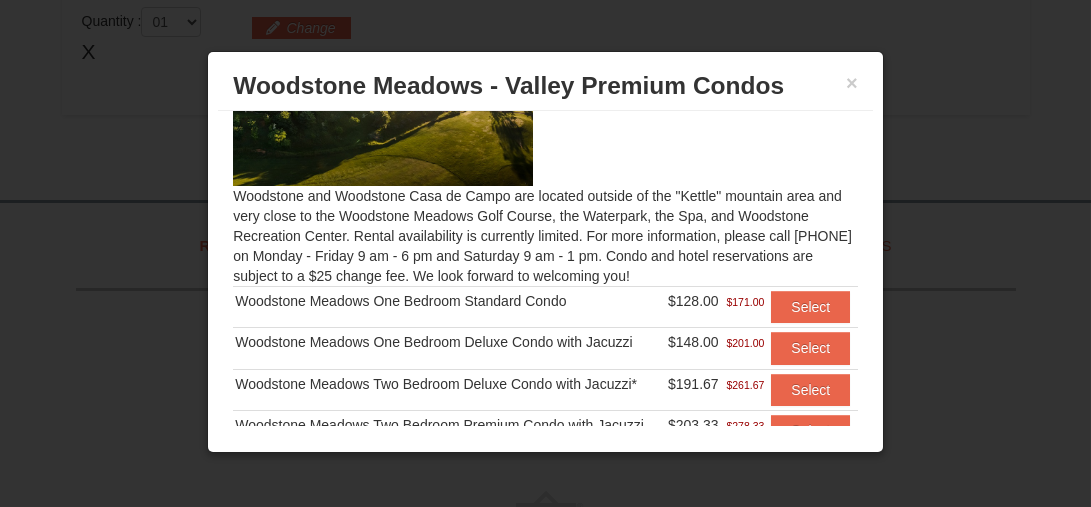 scroll, scrollTop: 200, scrollLeft: 0, axis: vertical 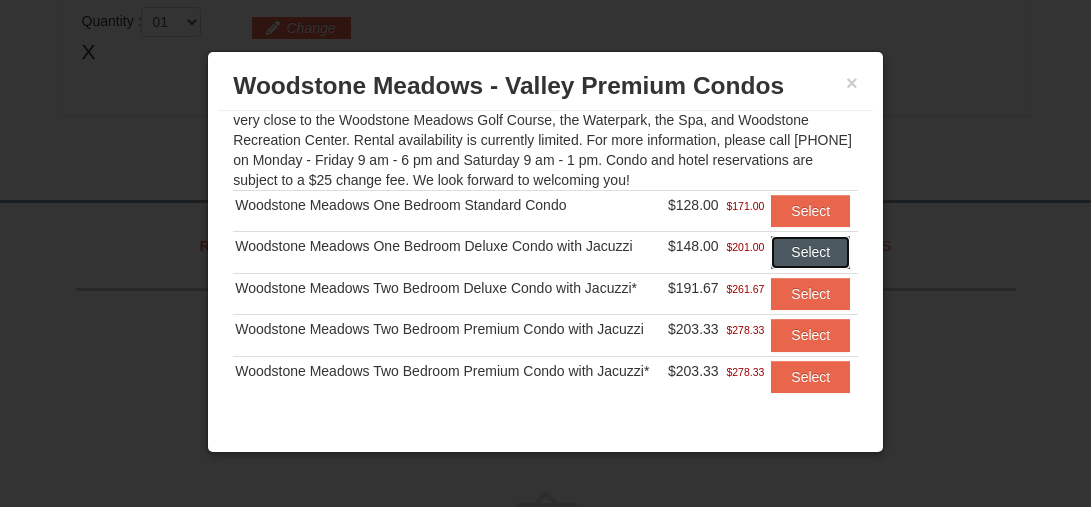 click on "Select" at bounding box center [810, 252] 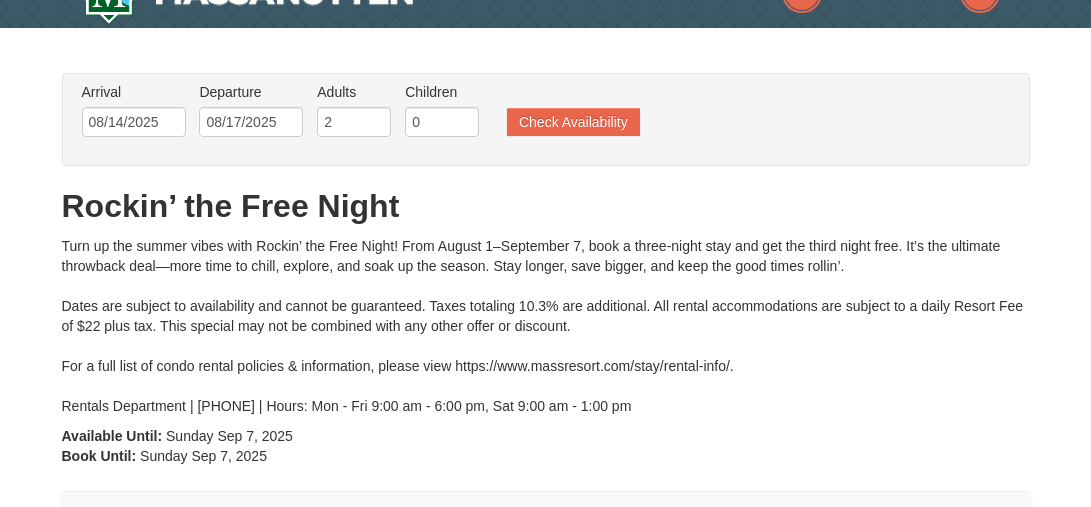 scroll, scrollTop: 0, scrollLeft: 0, axis: both 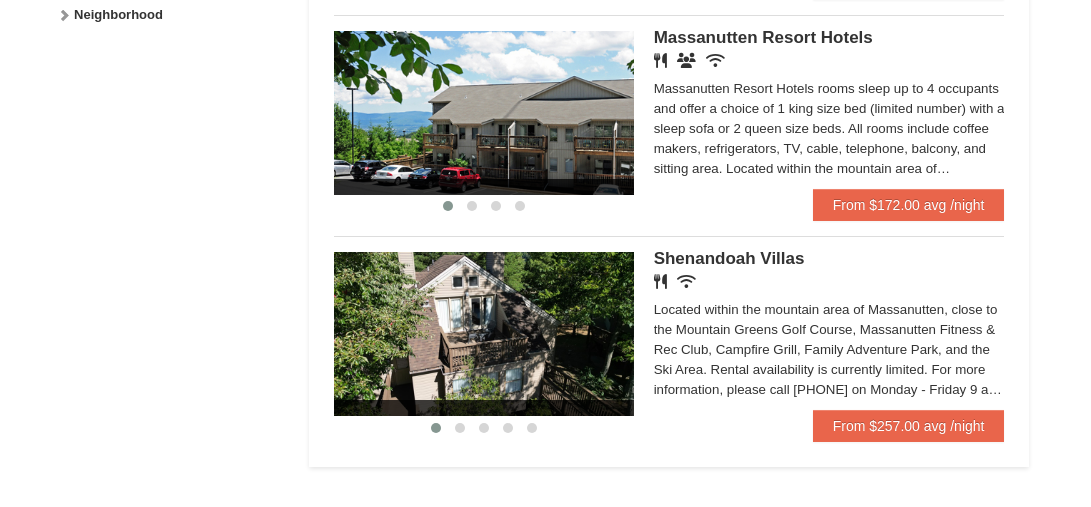 click on "From $181.00 avg /night" at bounding box center (909, -17) 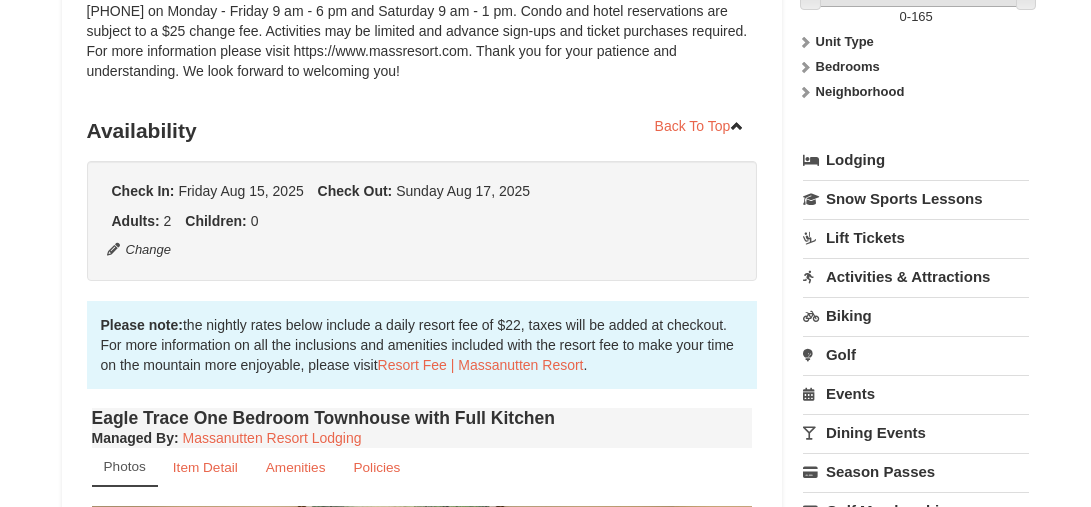 scroll, scrollTop: 398, scrollLeft: 0, axis: vertical 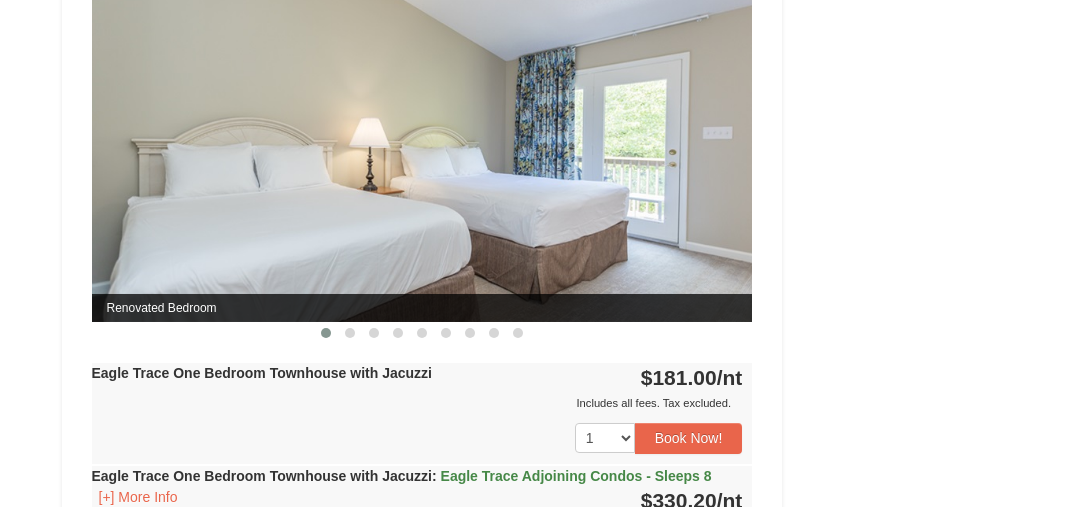 click at bounding box center [422, 141] 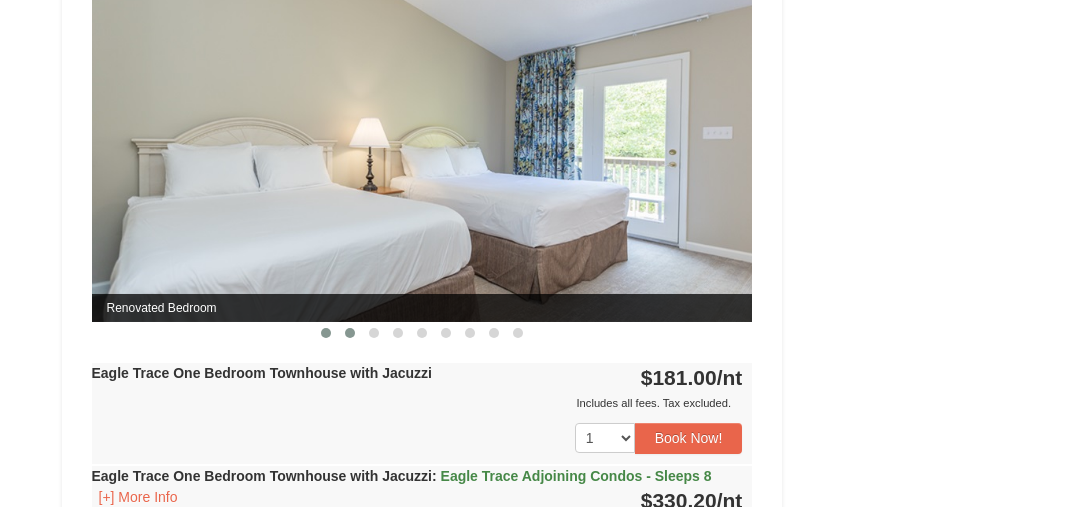 click at bounding box center (350, 333) 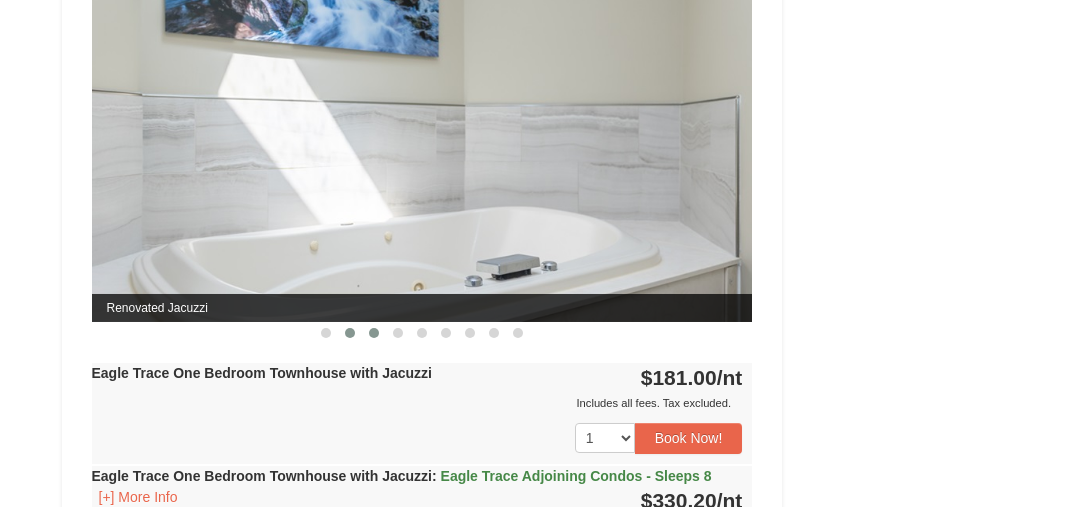 click at bounding box center [374, 333] 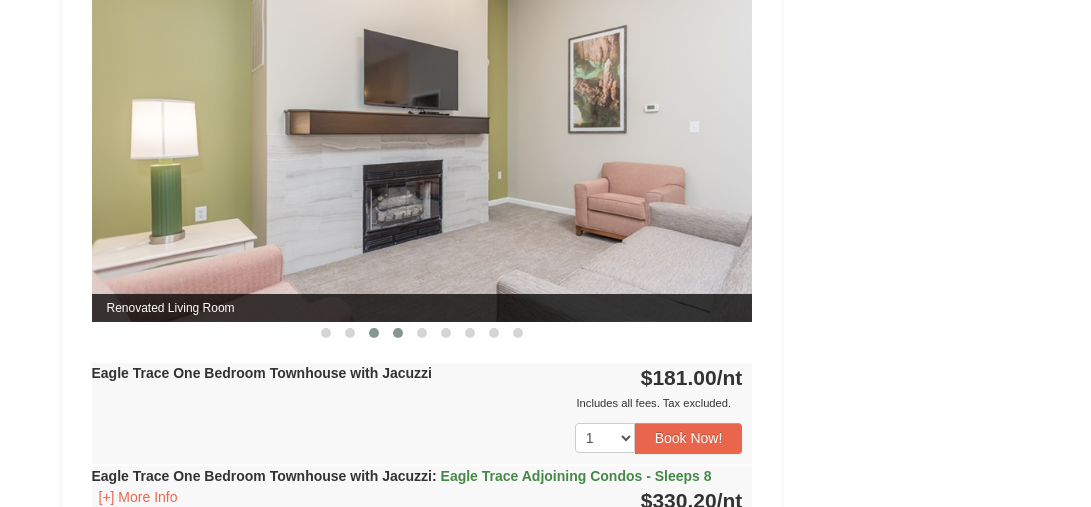 click at bounding box center [398, 333] 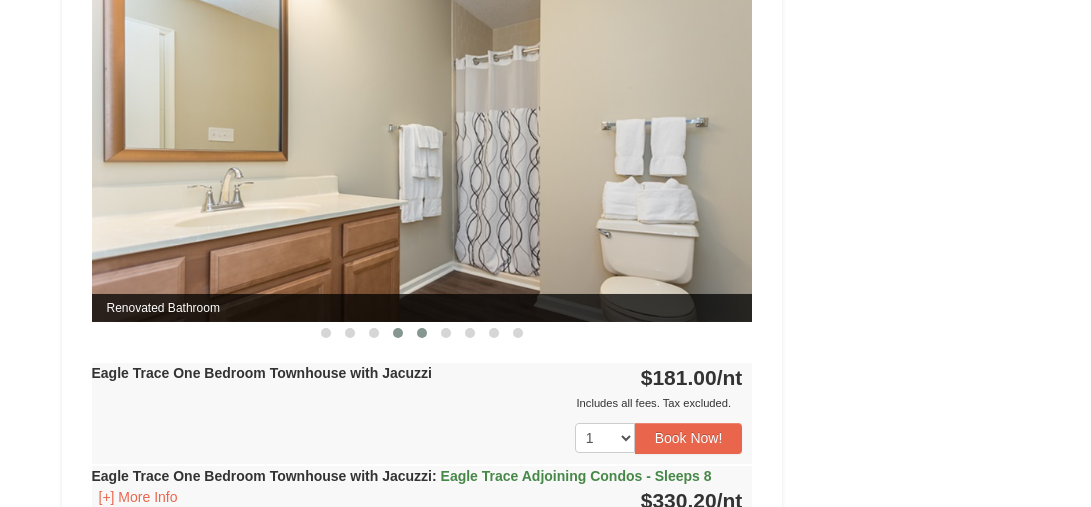 click at bounding box center (422, 333) 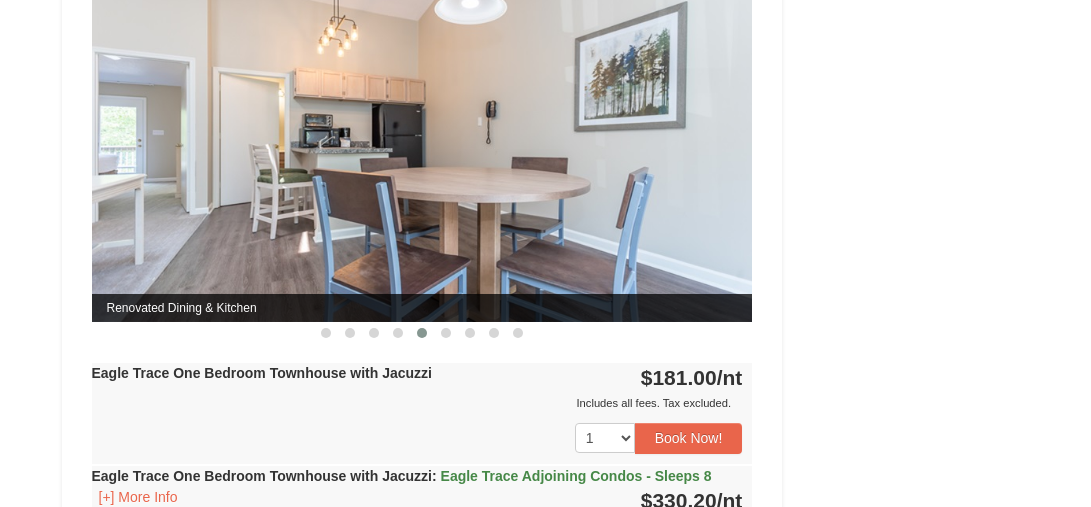 click on "Eagle Trace One Bedroom Townhouse with Jacuzzi
Managed By :   Massanutten Resort Lodging
Photos
Item Detail
Amenities
Policies
Eagle Trace - Mountain Townhomes
Details  >>
Renovated Dining & Kitchen" at bounding box center (422, 256) 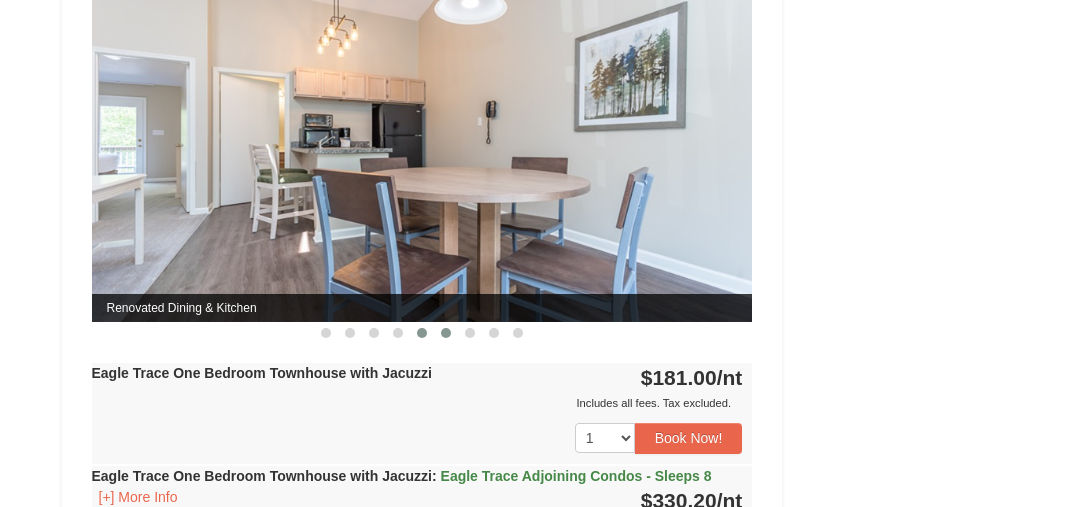 click at bounding box center (446, 333) 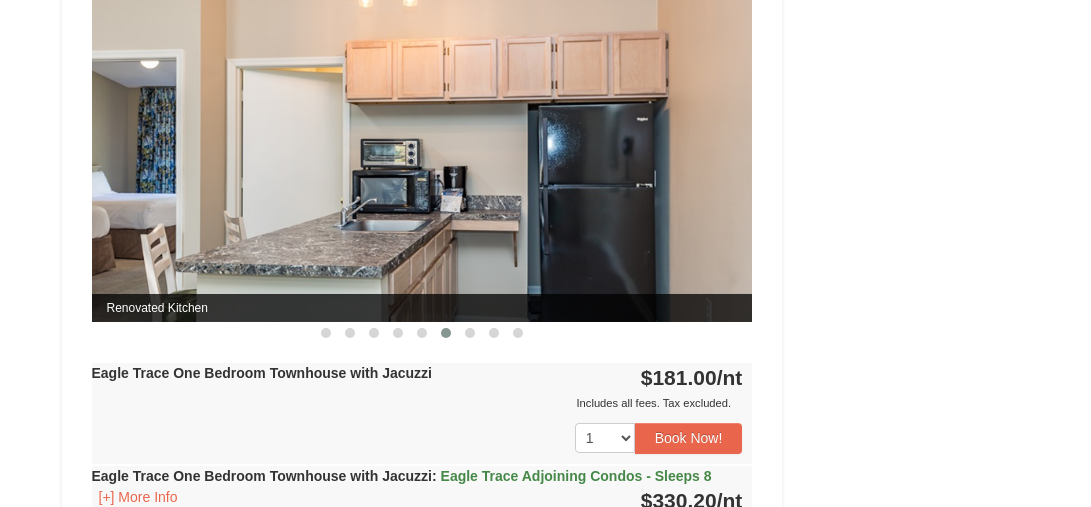 scroll, scrollTop: 1798, scrollLeft: 0, axis: vertical 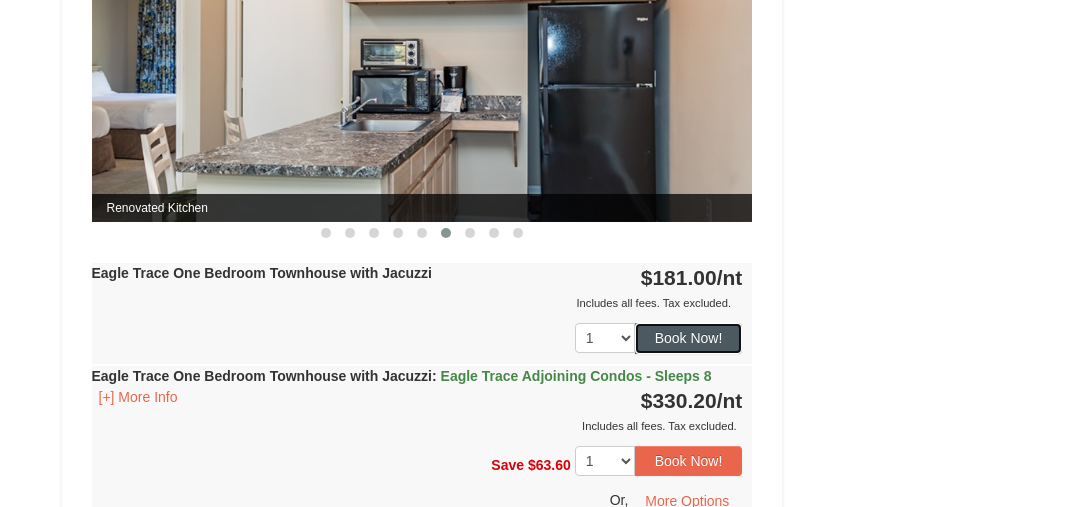 click on "Book Now!" at bounding box center (689, 338) 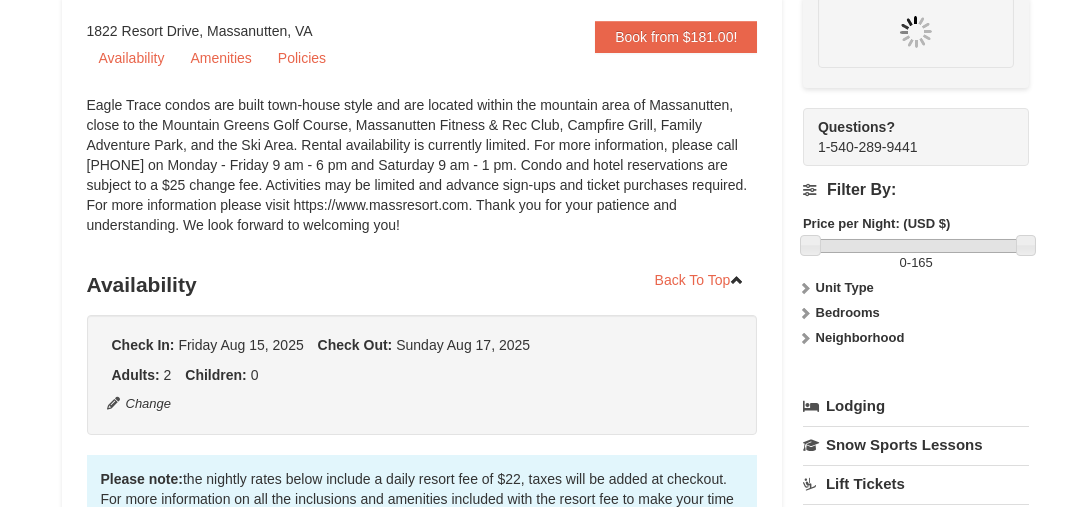 scroll, scrollTop: 194, scrollLeft: 0, axis: vertical 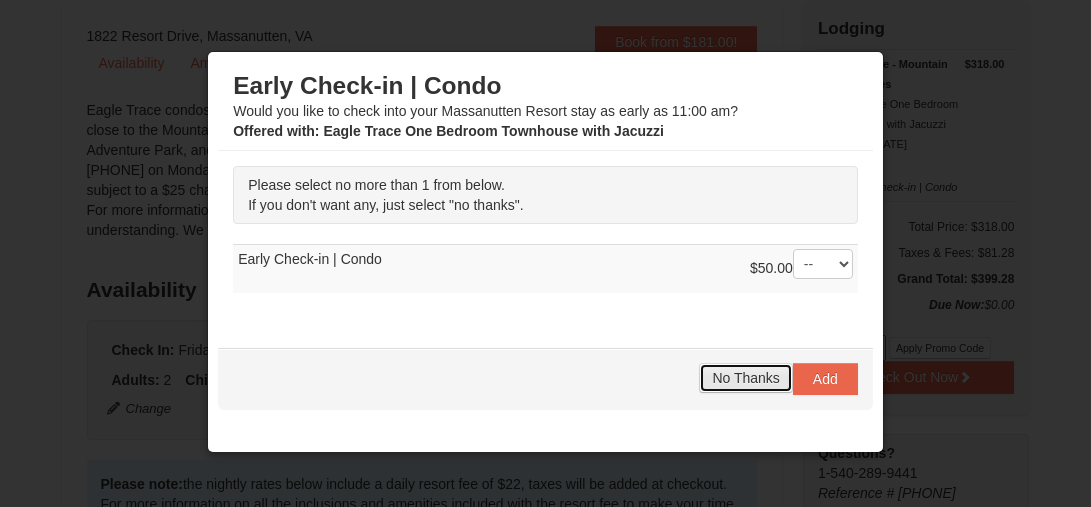 click on "No Thanks" at bounding box center (745, 378) 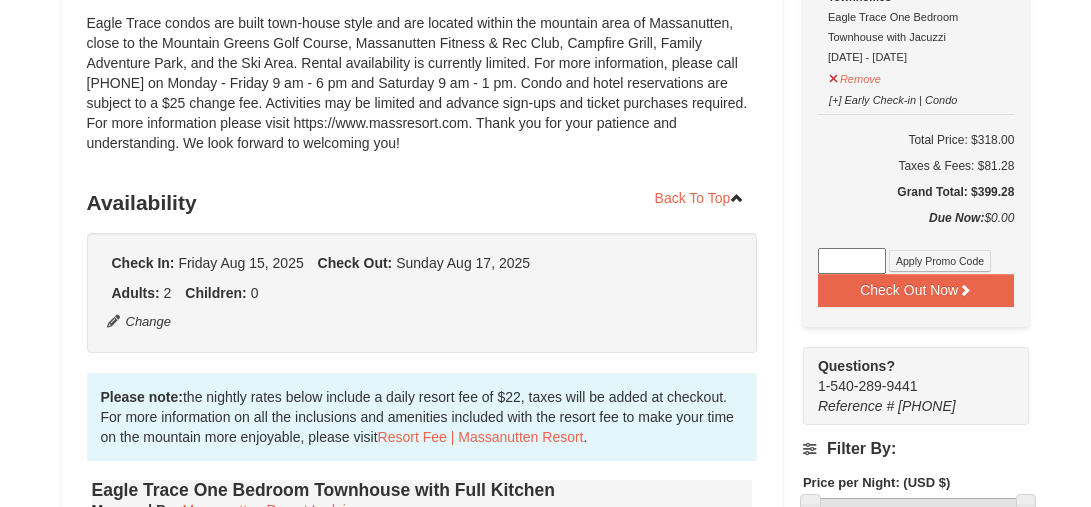 scroll, scrollTop: 294, scrollLeft: 0, axis: vertical 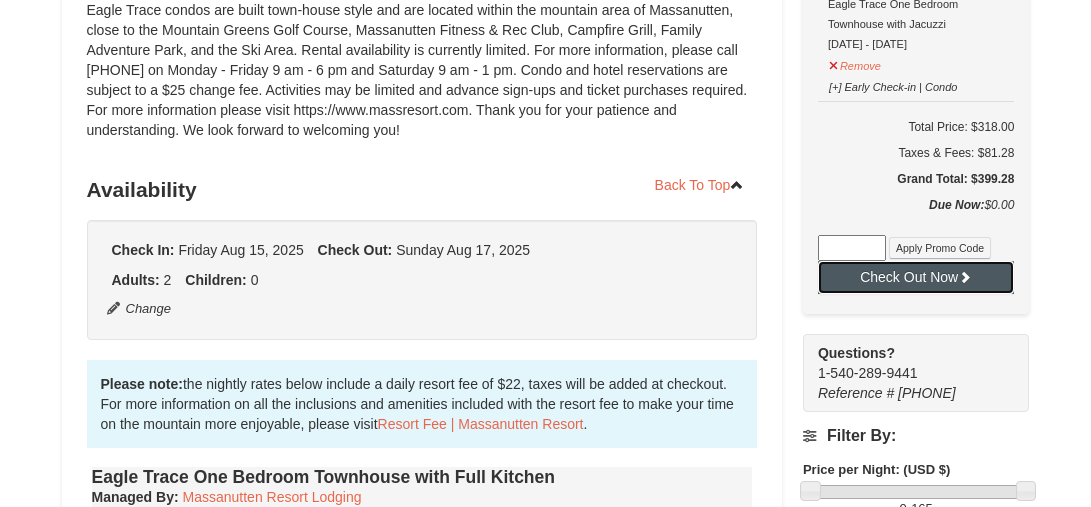 click on "Check Out Now" at bounding box center [916, 277] 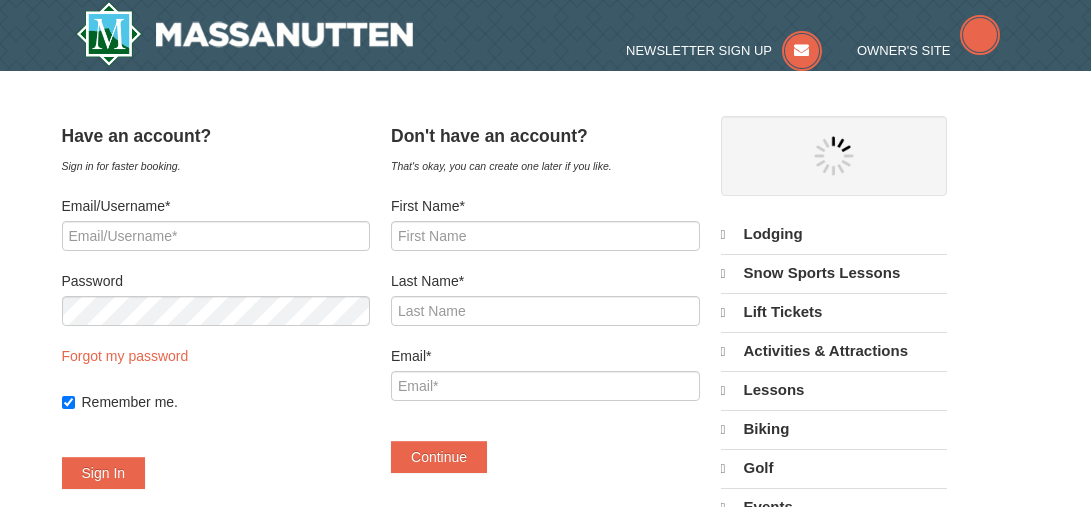 scroll, scrollTop: 0, scrollLeft: 0, axis: both 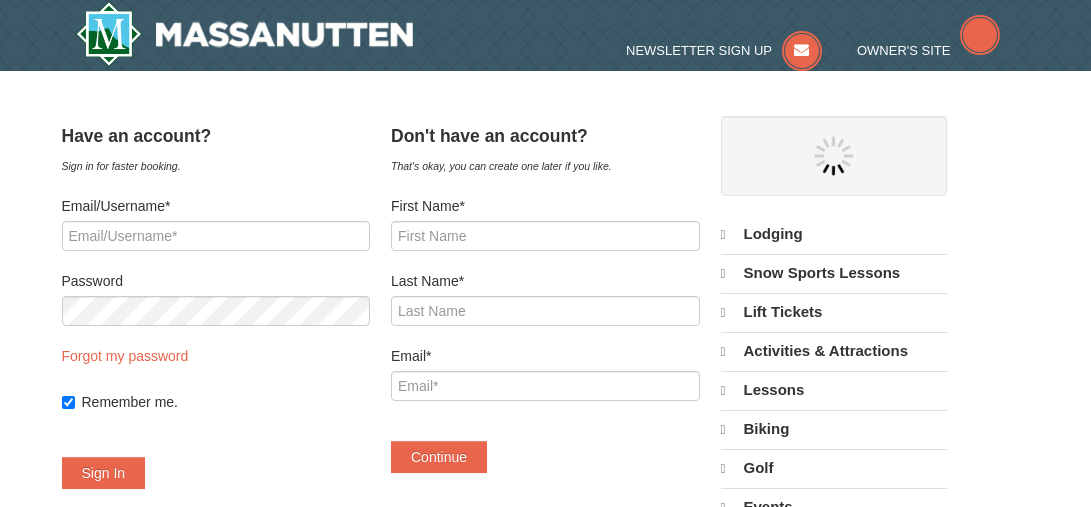 select on "8" 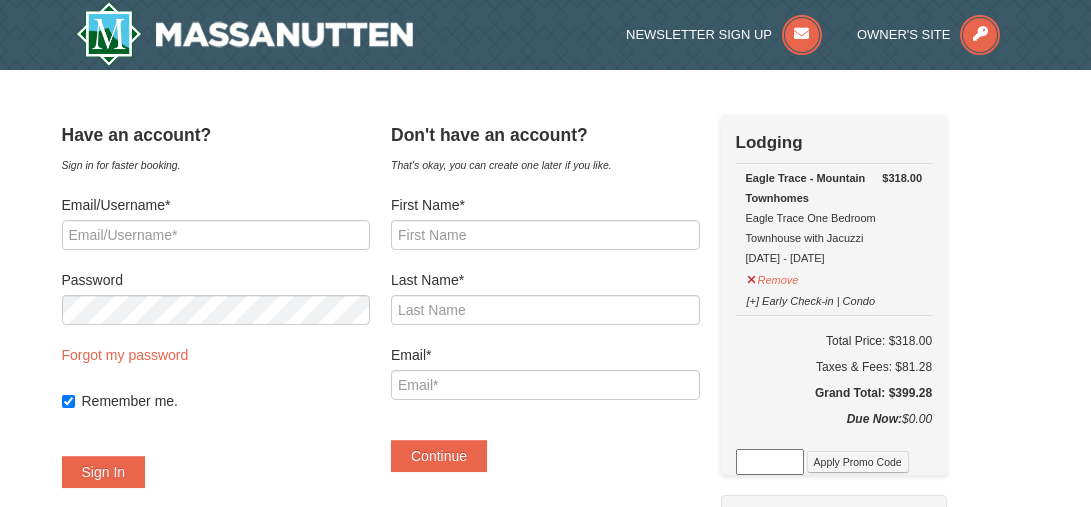 scroll, scrollTop: 0, scrollLeft: 0, axis: both 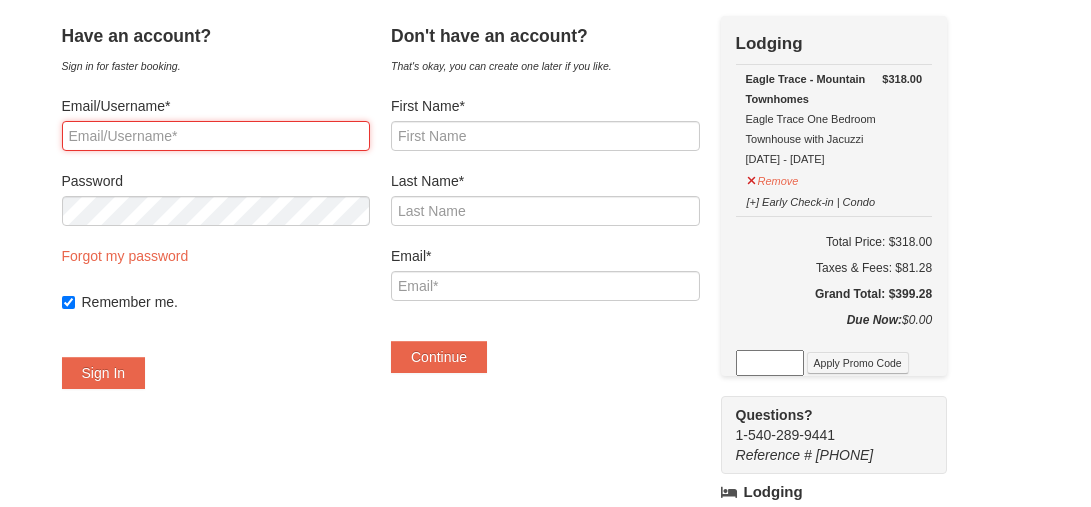 click on "Email/Username*" at bounding box center [216, 136] 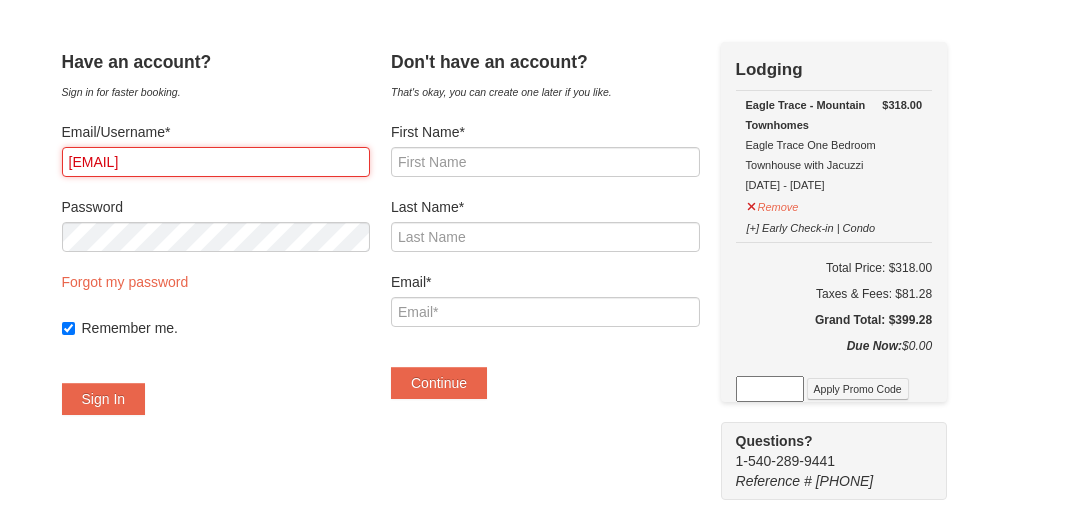 scroll, scrollTop: 0, scrollLeft: 0, axis: both 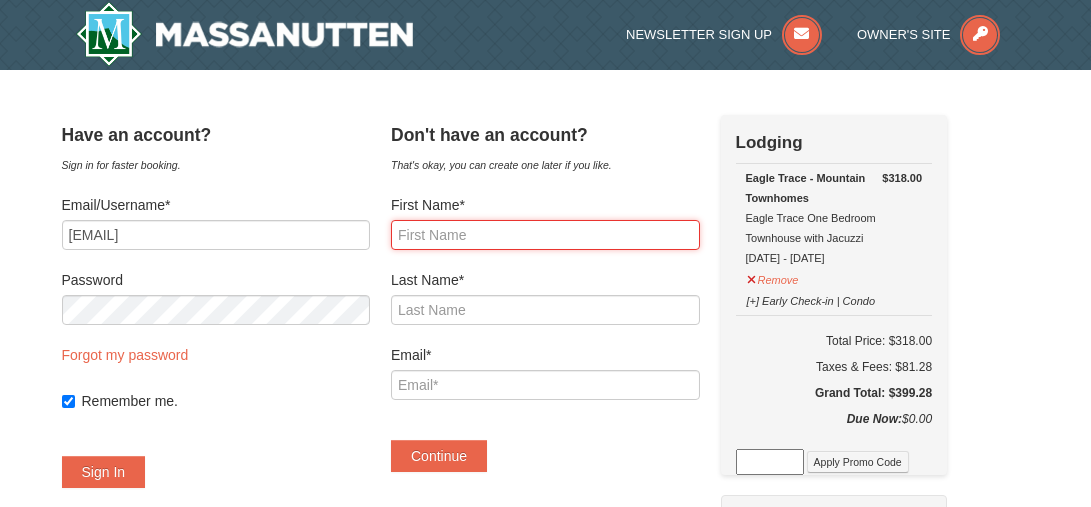 click on "First Name*" at bounding box center [545, 235] 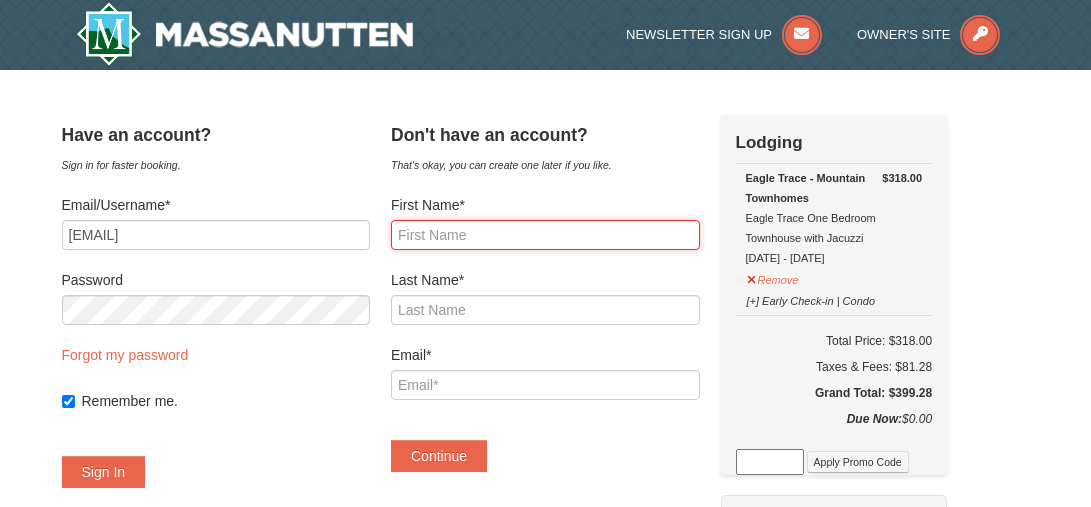 type on "Shannon" 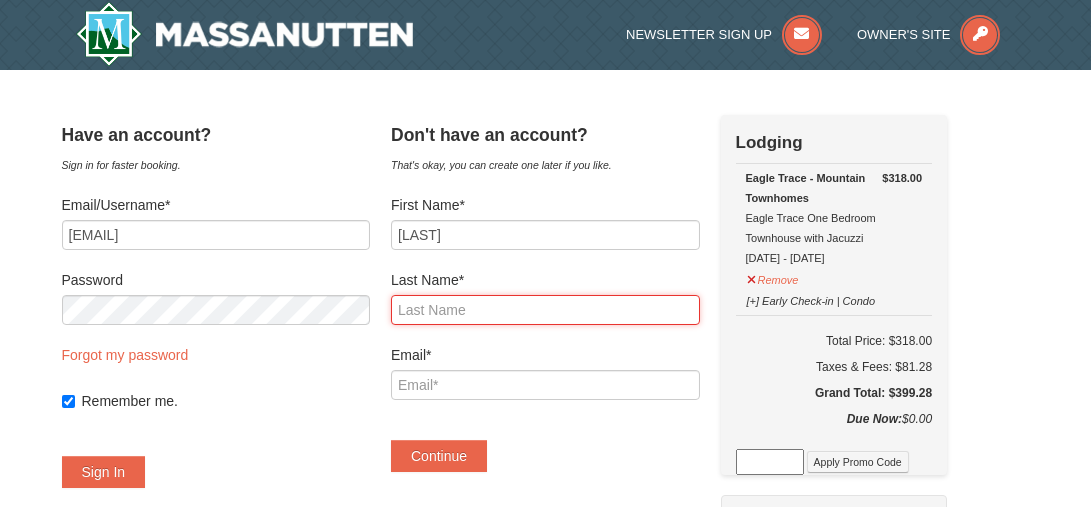 type on "Tyler" 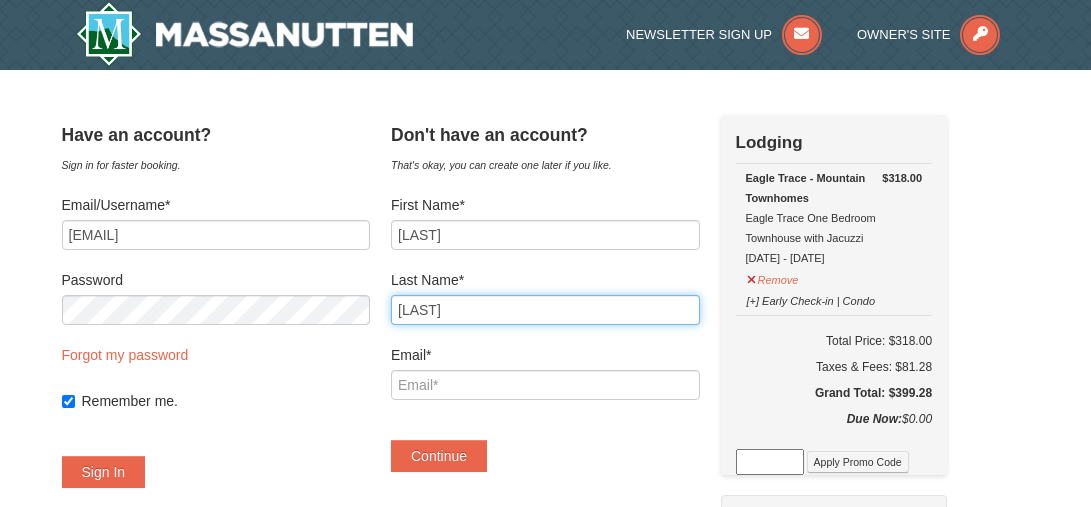 type on "shannontyler94@gmail.com" 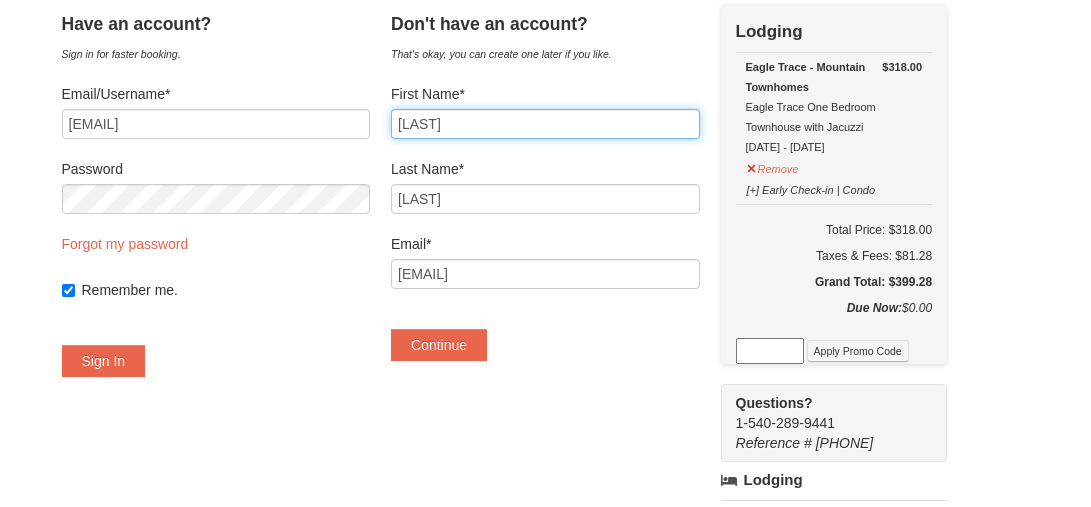 scroll, scrollTop: 200, scrollLeft: 0, axis: vertical 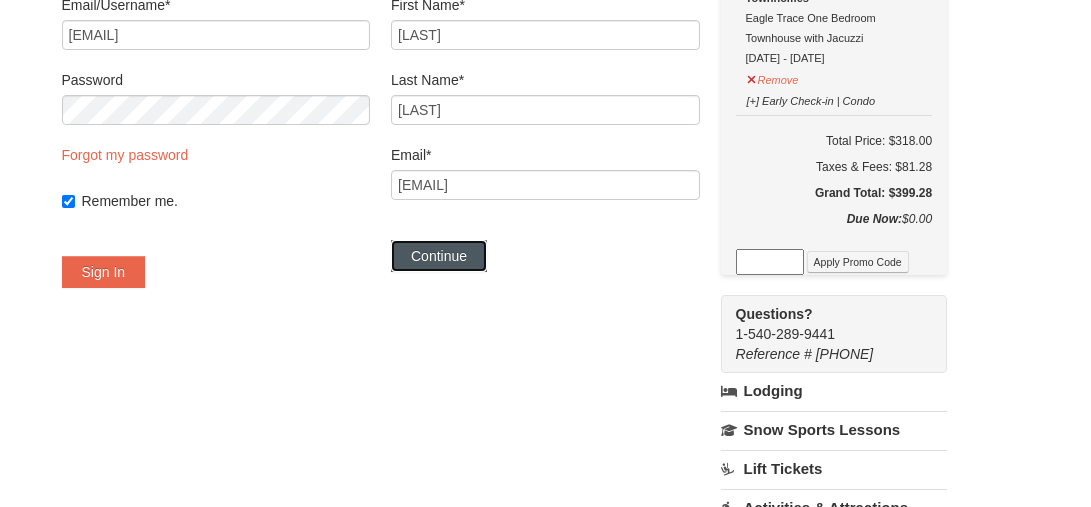 click on "Continue" at bounding box center (439, 256) 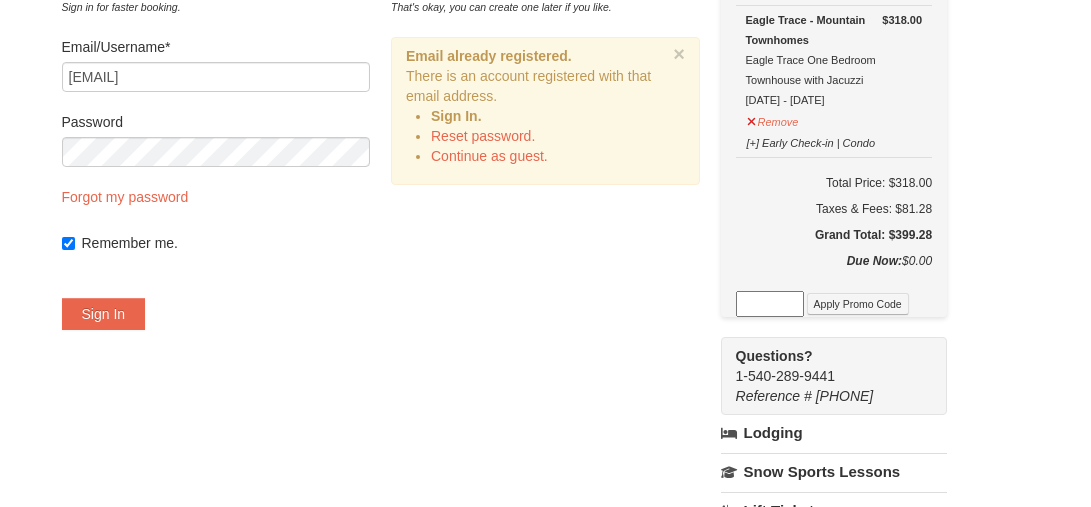 scroll, scrollTop: 99, scrollLeft: 0, axis: vertical 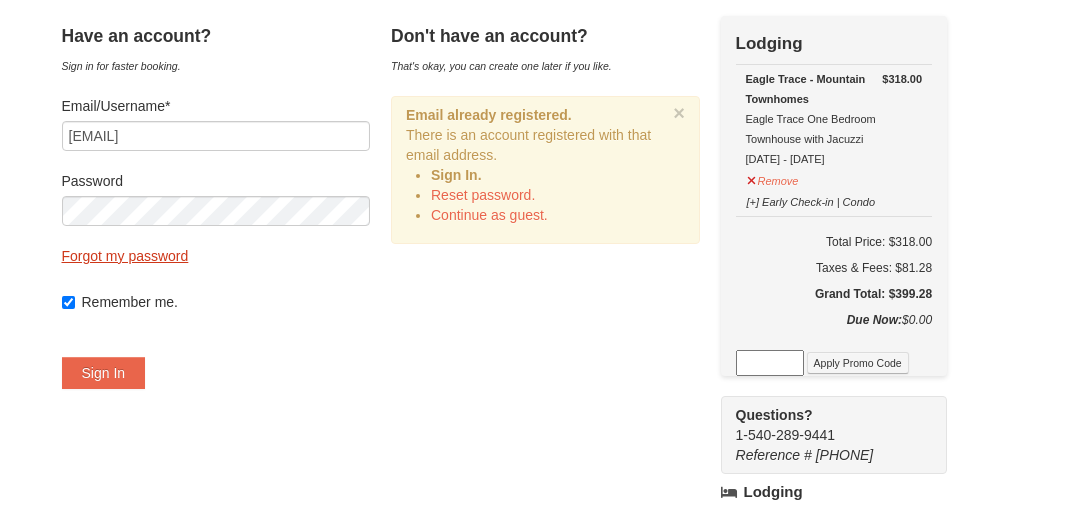 click on "Forgot my password" at bounding box center [125, 256] 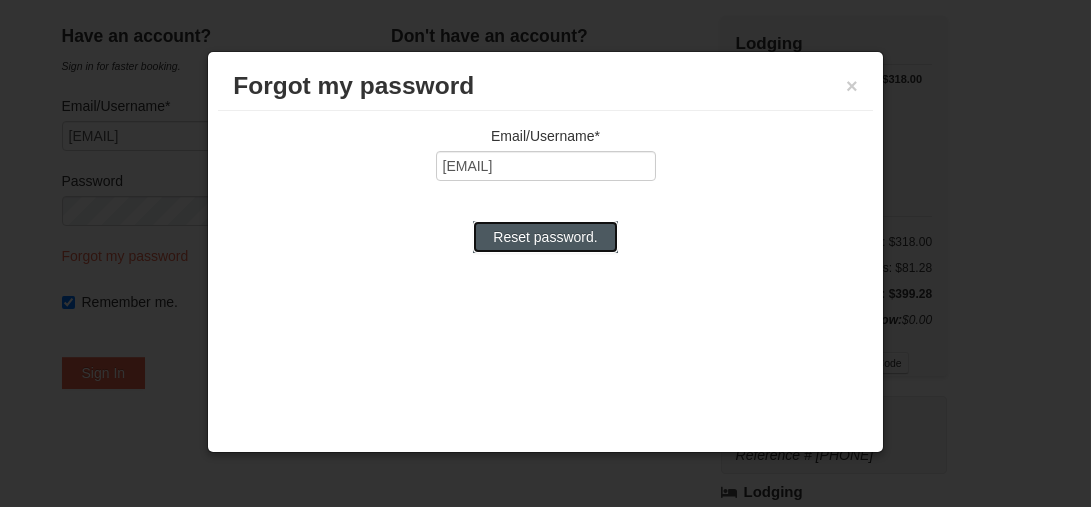 click on "Reset password." at bounding box center [545, 237] 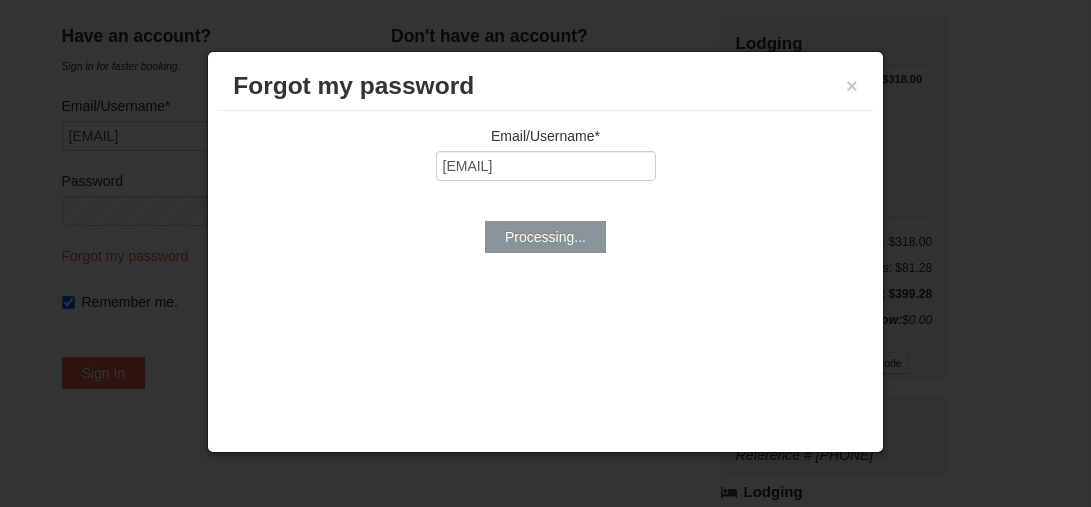 type on "shannontyler94@gmail.com" 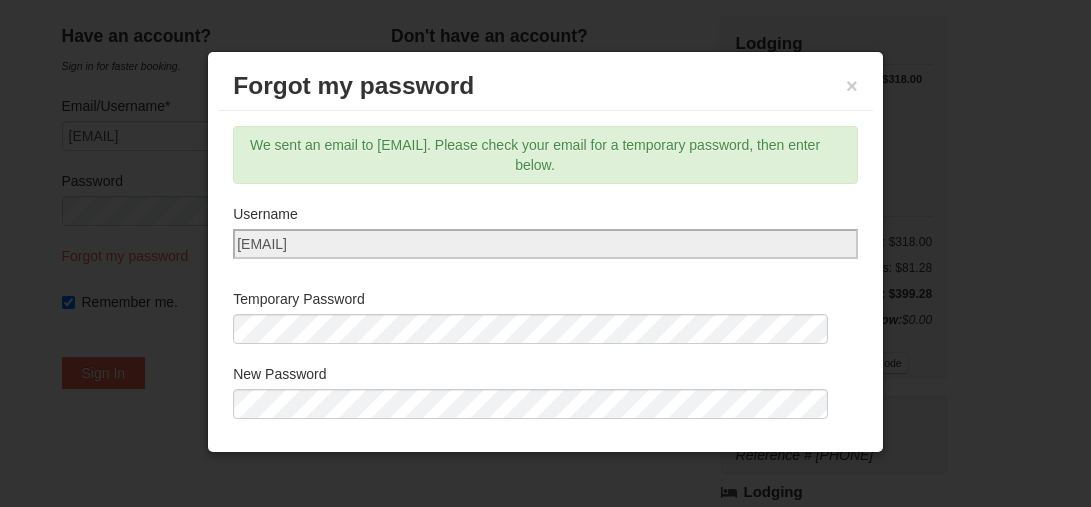 scroll, scrollTop: 99, scrollLeft: 0, axis: vertical 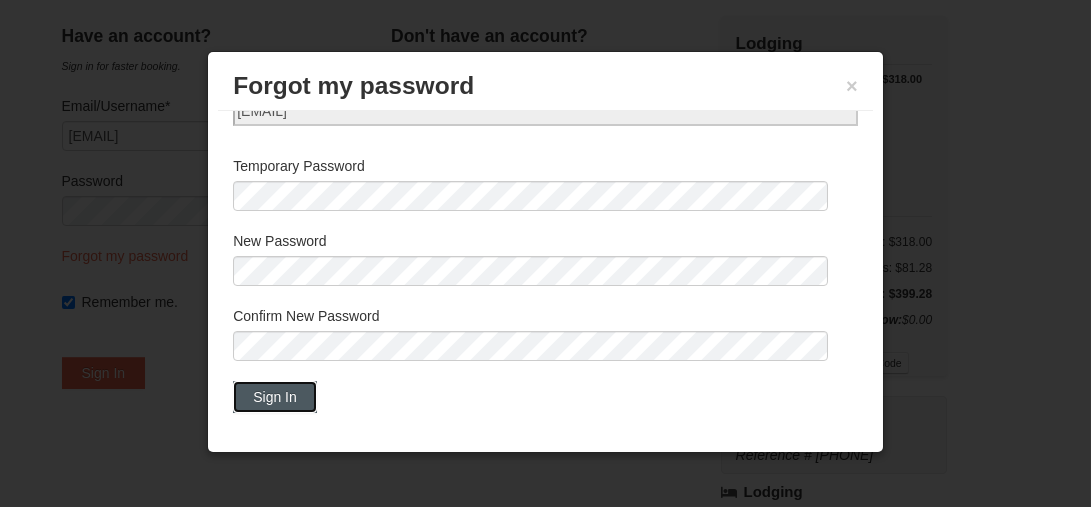 click on "Sign In" at bounding box center [275, 397] 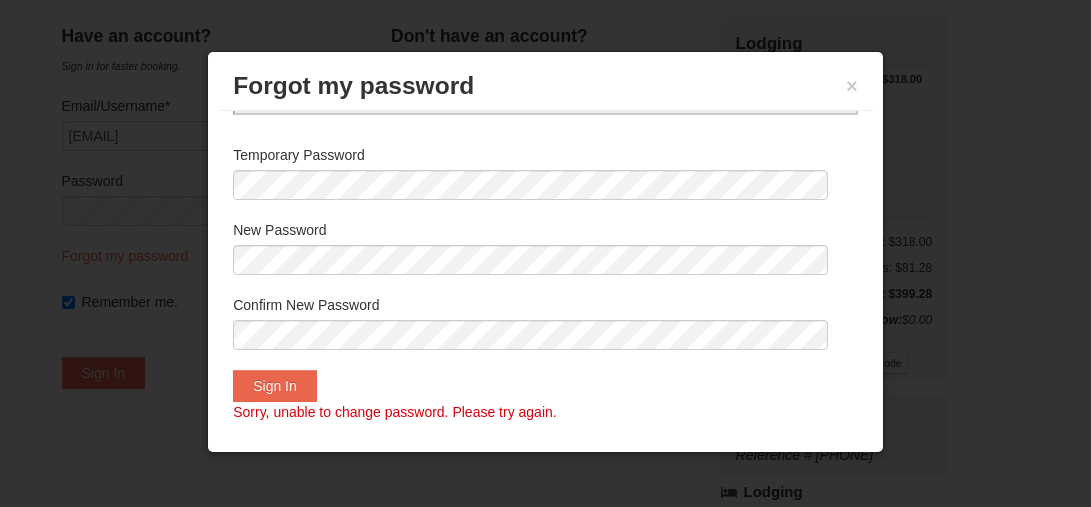 scroll, scrollTop: 154, scrollLeft: 0, axis: vertical 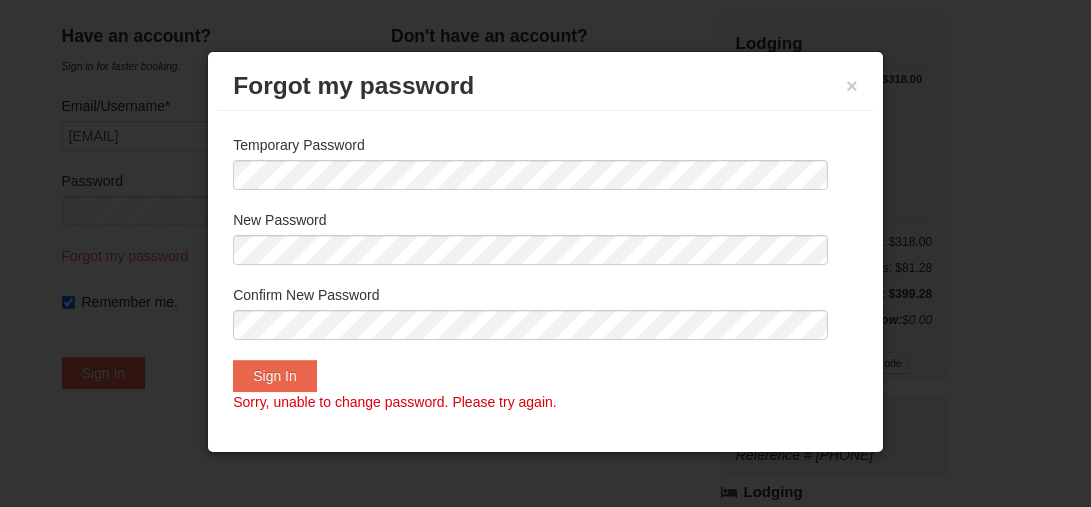 click on "Confirm New Password" at bounding box center [545, 317] 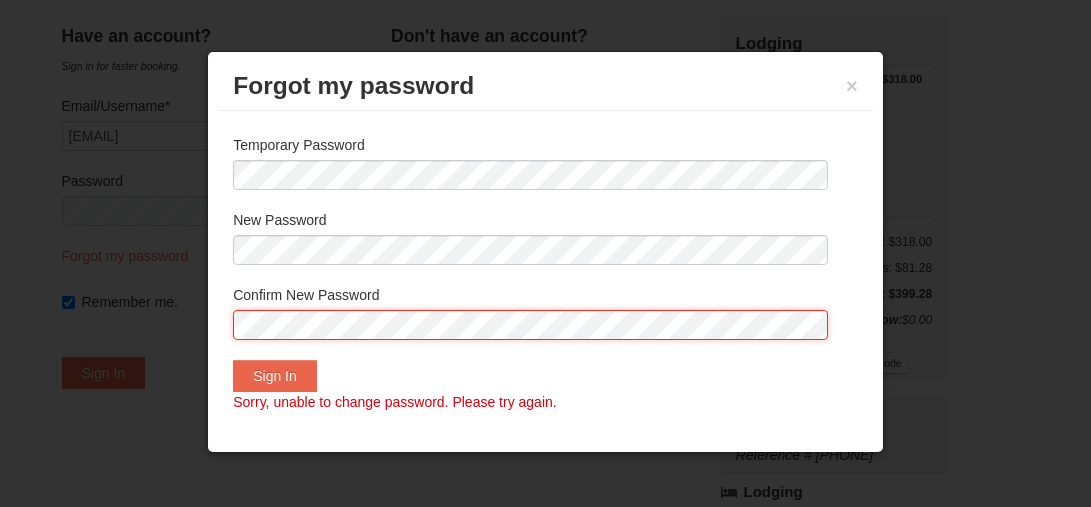click on "Browser Not Supported
We notice you are using a browser which will not provide the best experience. We recommend using newer versions Chrome, Firefox, and Edge.
Chrome
Firefox
Edge
Safari
Select your preferred browser above to download.
Continue Anyway
Skip to Main Content
Skip to Main Content
Newsletter Sign Up
Owner's Site
×" at bounding box center [545, 724] 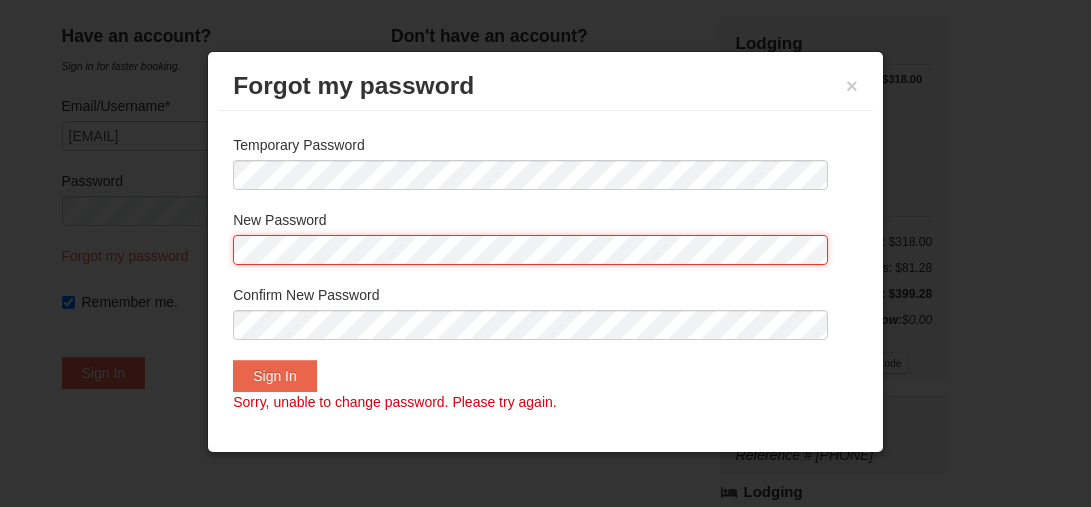 click on "Browser Not Supported
We notice you are using a browser which will not provide the best experience. We recommend using newer versions Chrome, Firefox, and Edge.
Chrome
Firefox
Edge
Safari
Select your preferred browser above to download.
Continue Anyway
Skip to Main Content
Skip to Main Content
Newsletter Sign Up
Owner's Site
×" at bounding box center (545, 724) 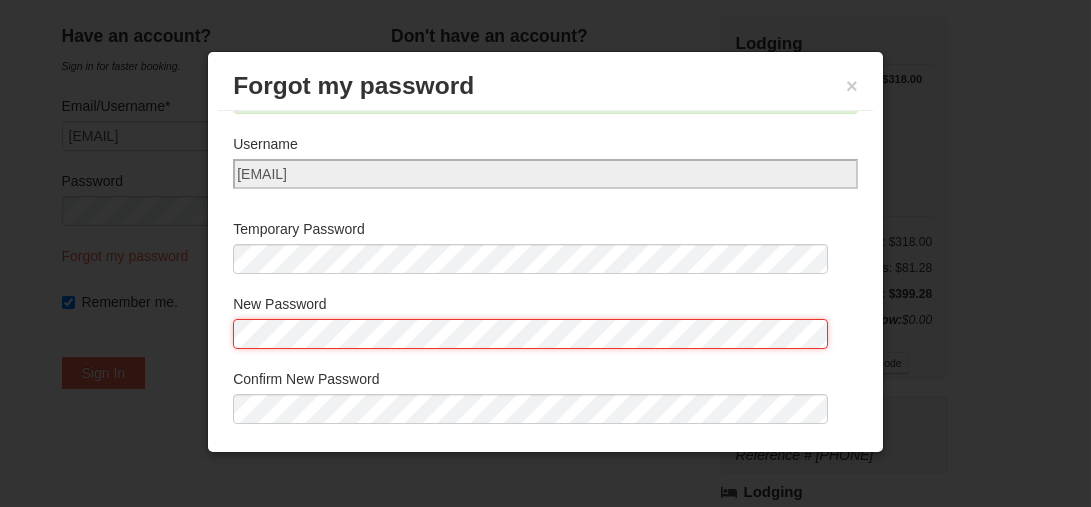 scroll, scrollTop: 0, scrollLeft: 0, axis: both 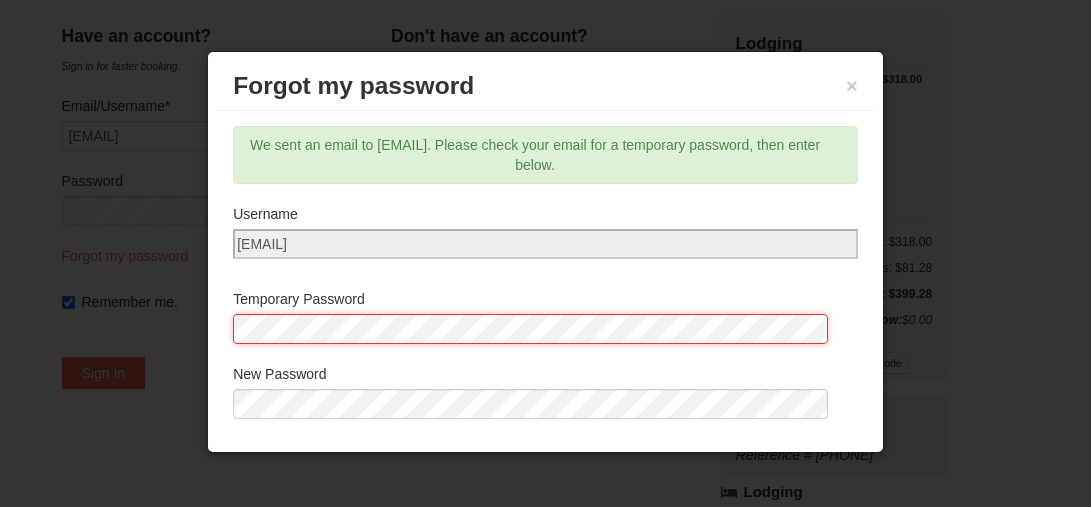 click on "Browser Not Supported
We notice you are using a browser which will not provide the best experience. We recommend using newer versions Chrome, Firefox, and Edge.
Chrome
Firefox
Edge
Safari
Select your preferred browser above to download.
Continue Anyway
Skip to Main Content
Skip to Main Content
Newsletter Sign Up
Owner's Site
×" at bounding box center [545, 724] 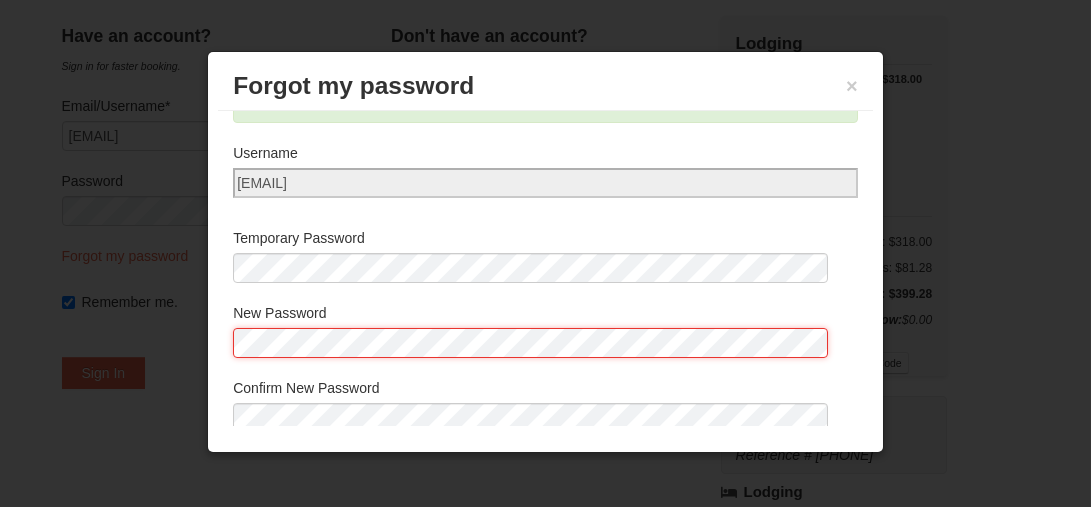 scroll, scrollTop: 99, scrollLeft: 0, axis: vertical 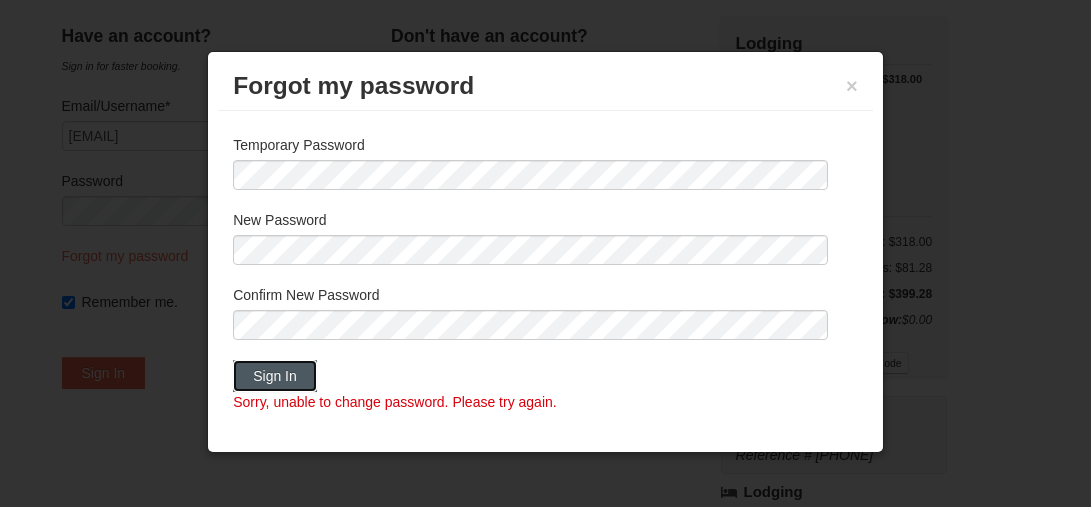 drag, startPoint x: 269, startPoint y: 382, endPoint x: 268, endPoint y: 372, distance: 10.049875 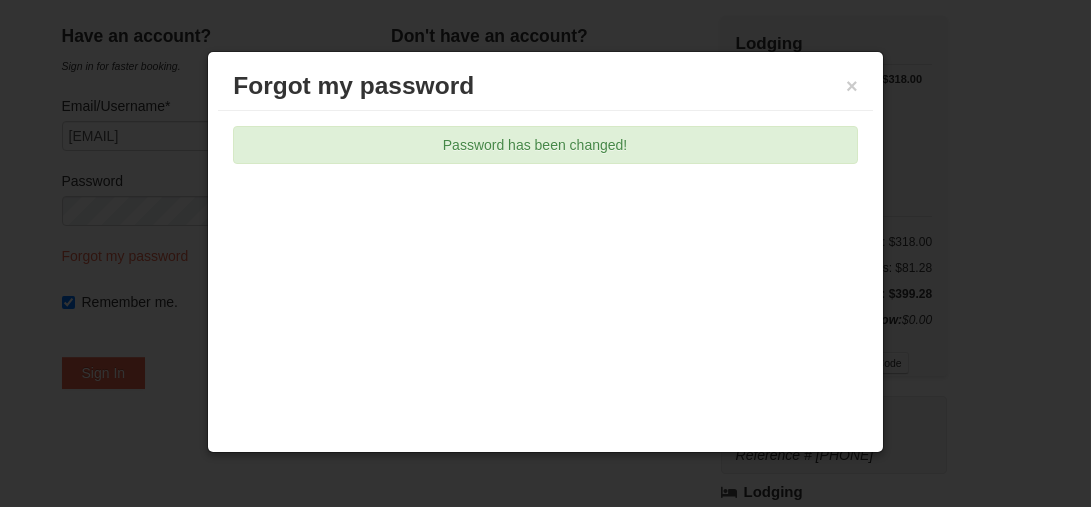 scroll, scrollTop: 0, scrollLeft: 0, axis: both 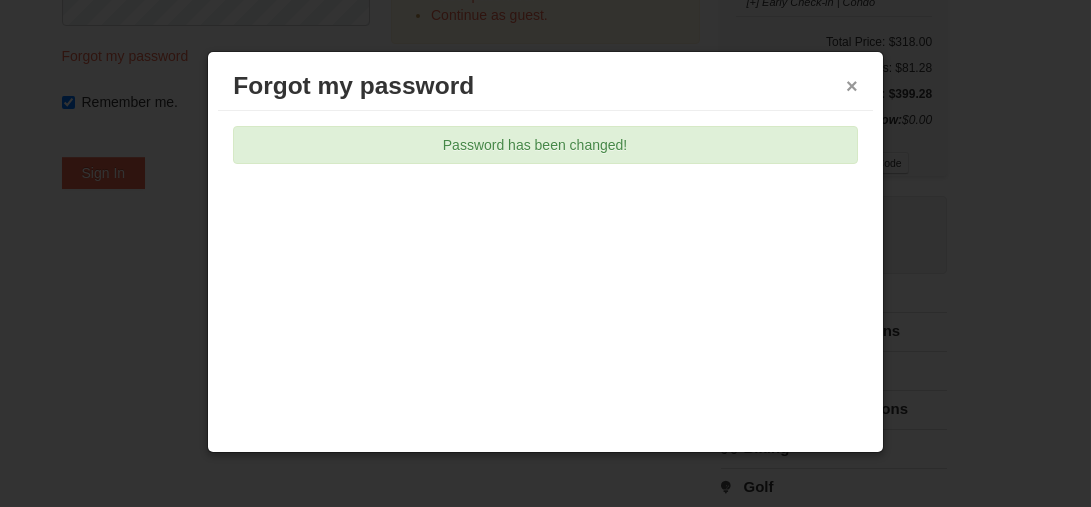 click on "×" at bounding box center (852, 86) 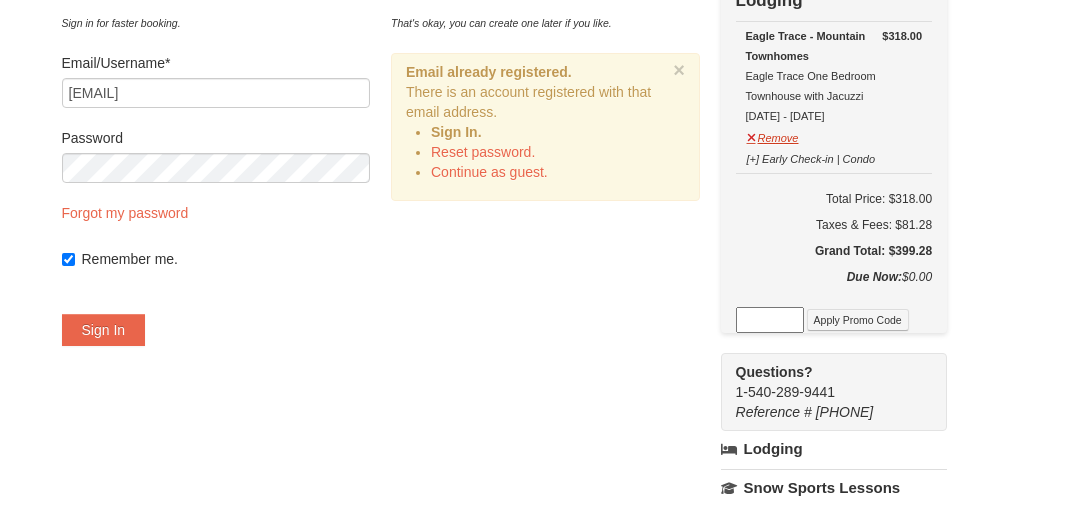 scroll, scrollTop: 99, scrollLeft: 0, axis: vertical 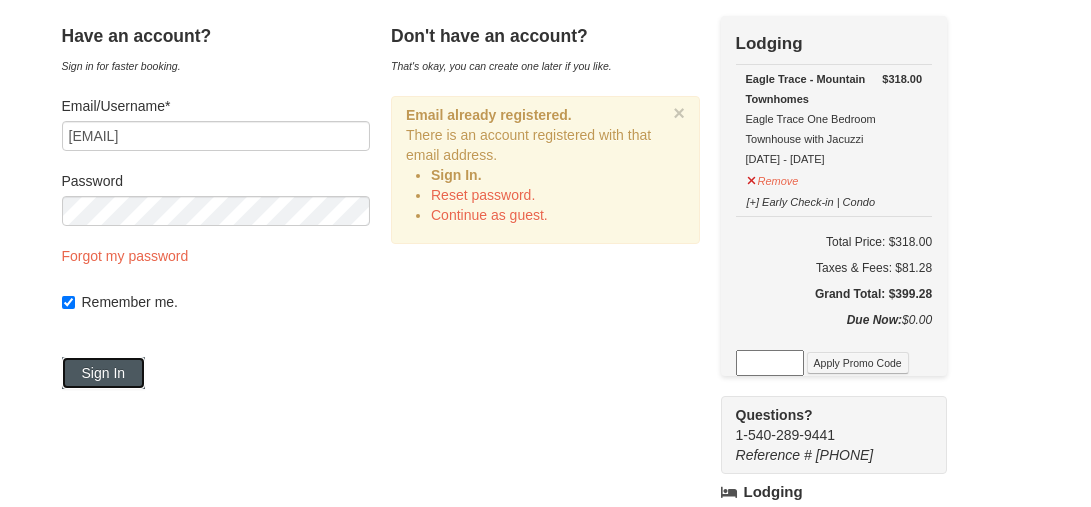 click on "Sign In" at bounding box center [104, 373] 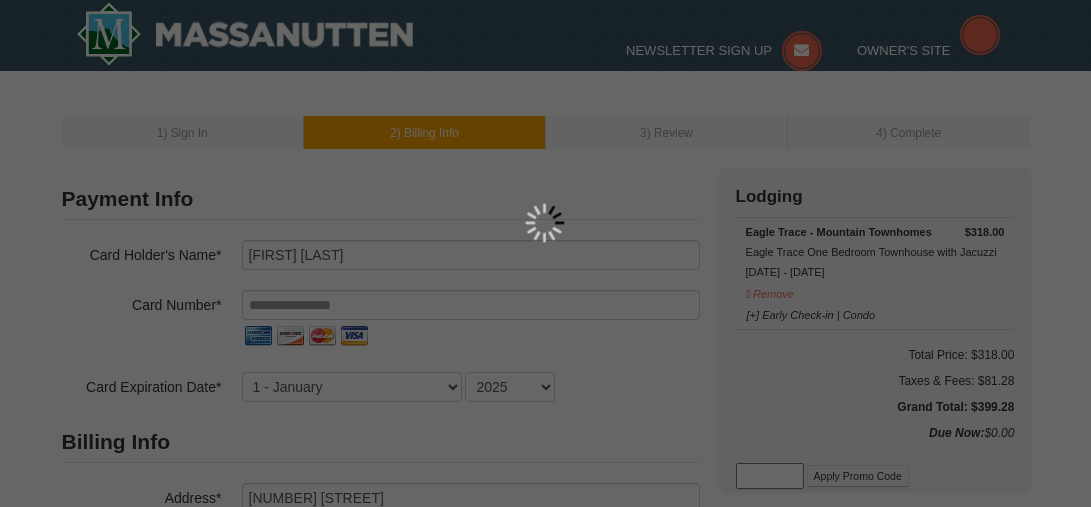 select on "VA" 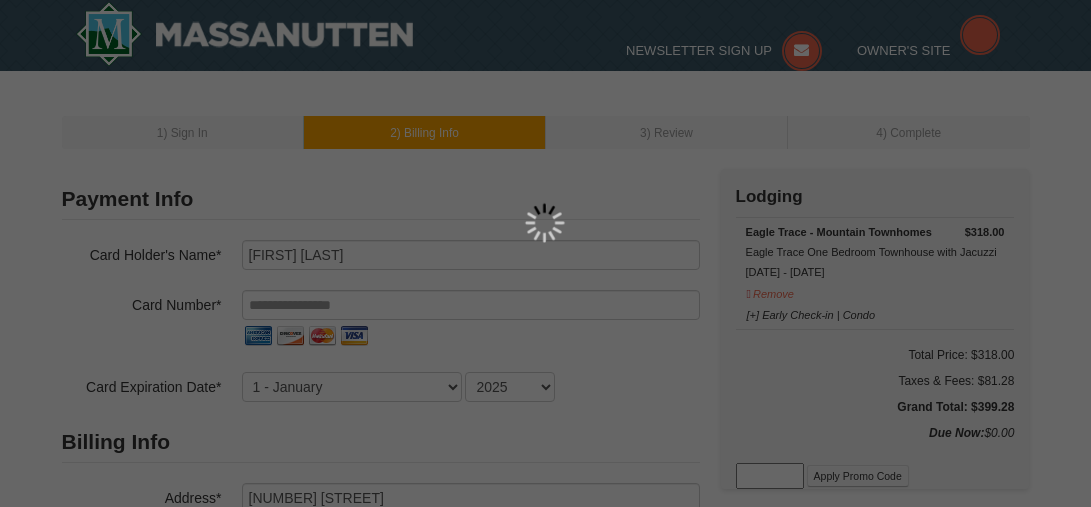 scroll, scrollTop: 0, scrollLeft: 0, axis: both 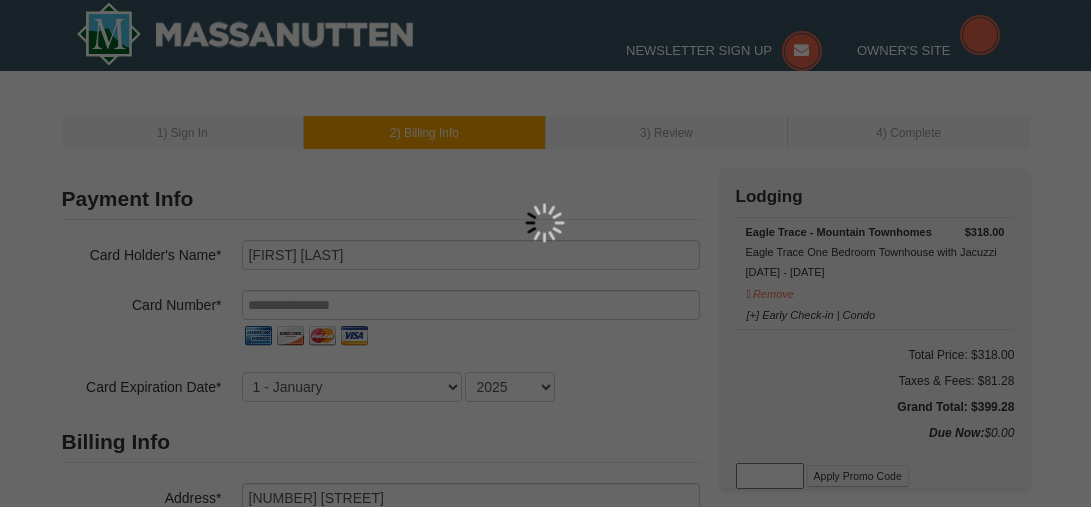 select on "8" 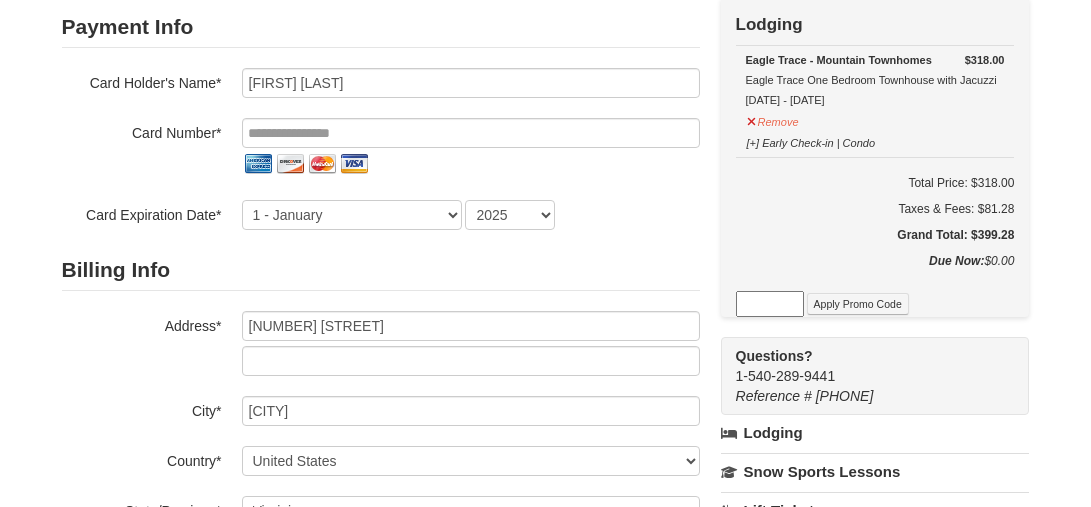 scroll, scrollTop: 99, scrollLeft: 0, axis: vertical 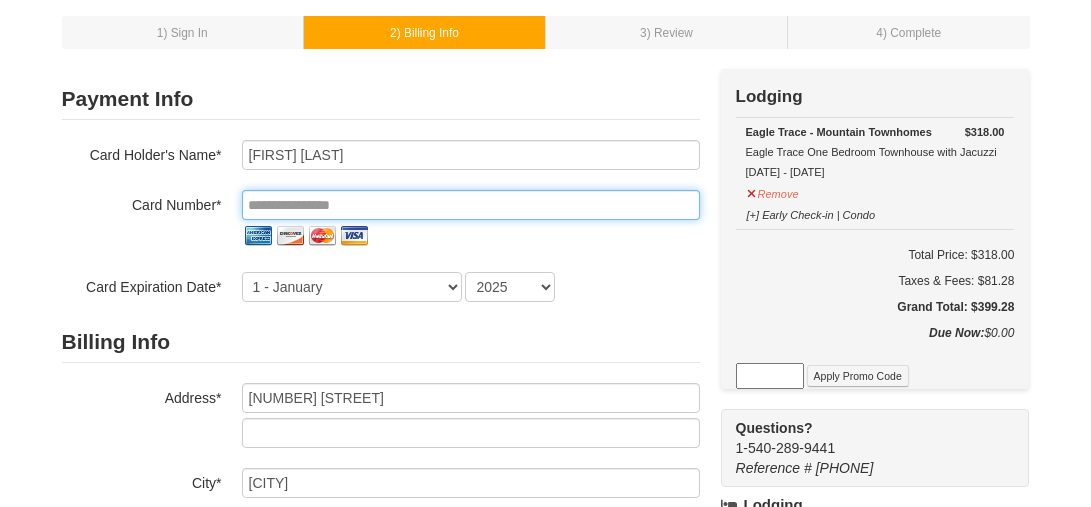 click at bounding box center [471, 205] 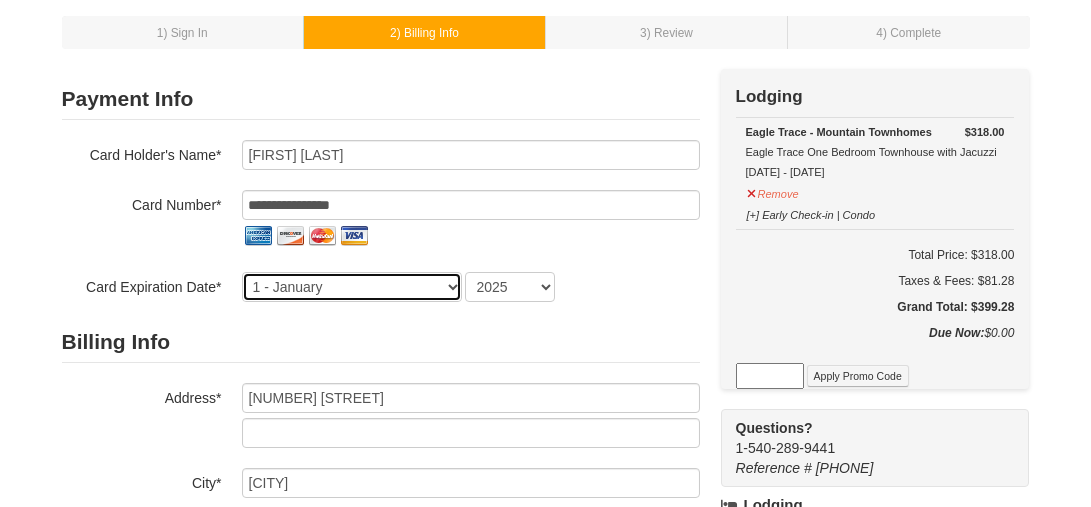 select on "11" 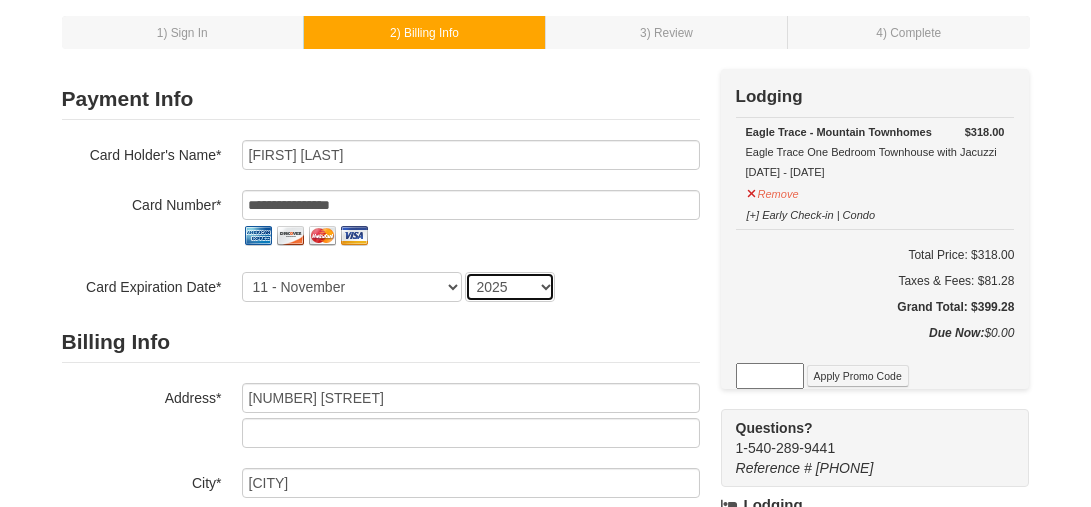 select on "2028" 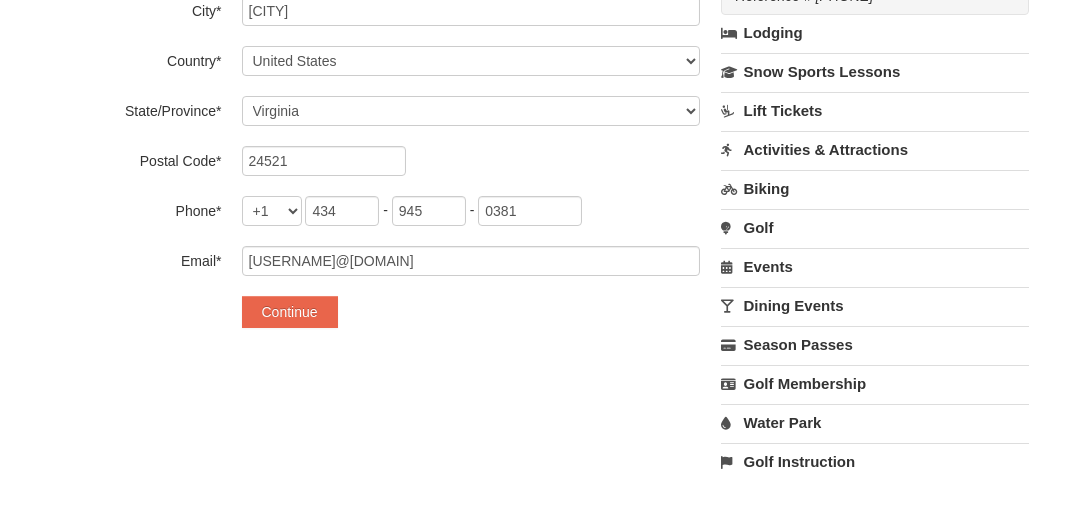 scroll, scrollTop: 699, scrollLeft: 0, axis: vertical 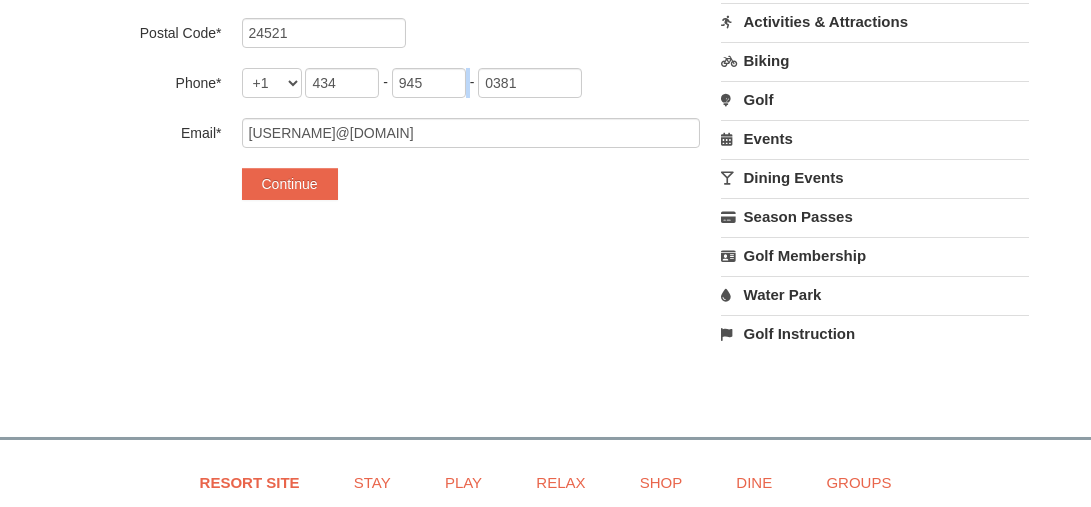 drag, startPoint x: 467, startPoint y: 76, endPoint x: 444, endPoint y: 77, distance: 23.021729 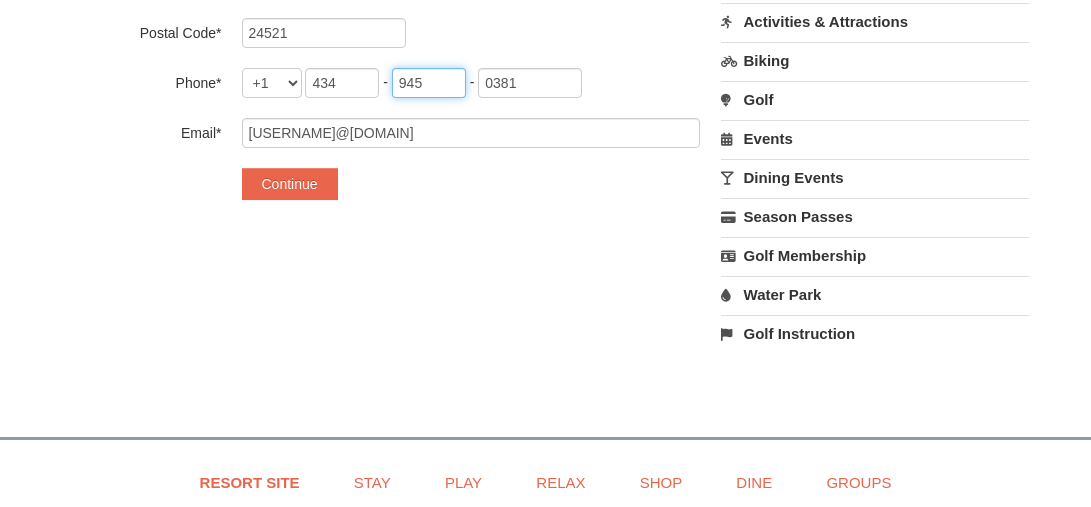 drag, startPoint x: 441, startPoint y: 83, endPoint x: 384, endPoint y: 85, distance: 57.035076 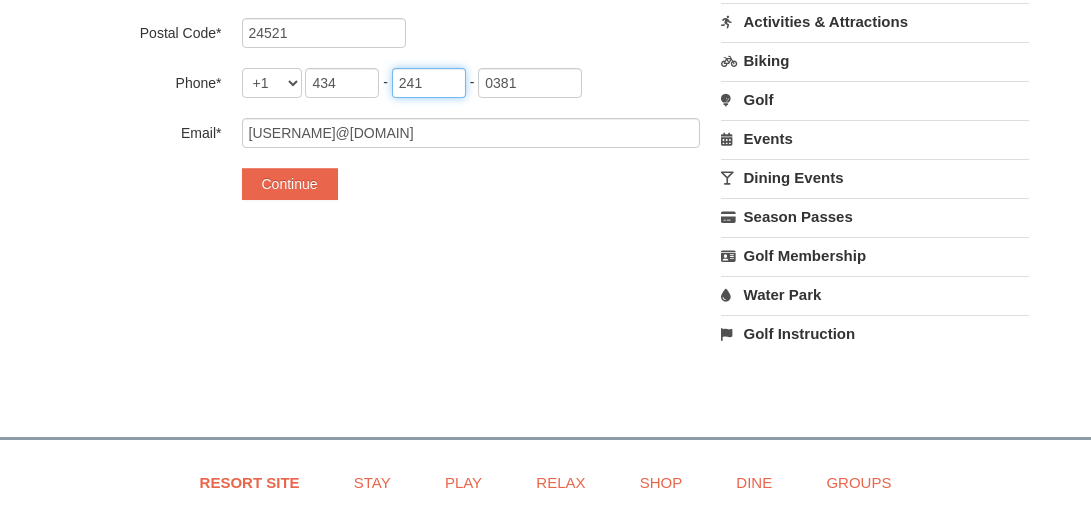 type on "241" 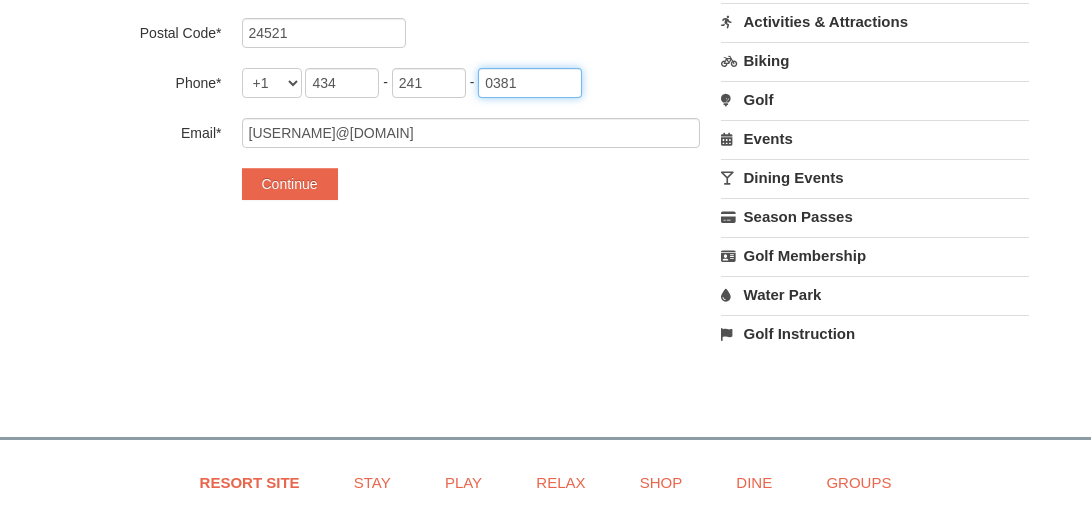 click on "0381" at bounding box center (530, 83) 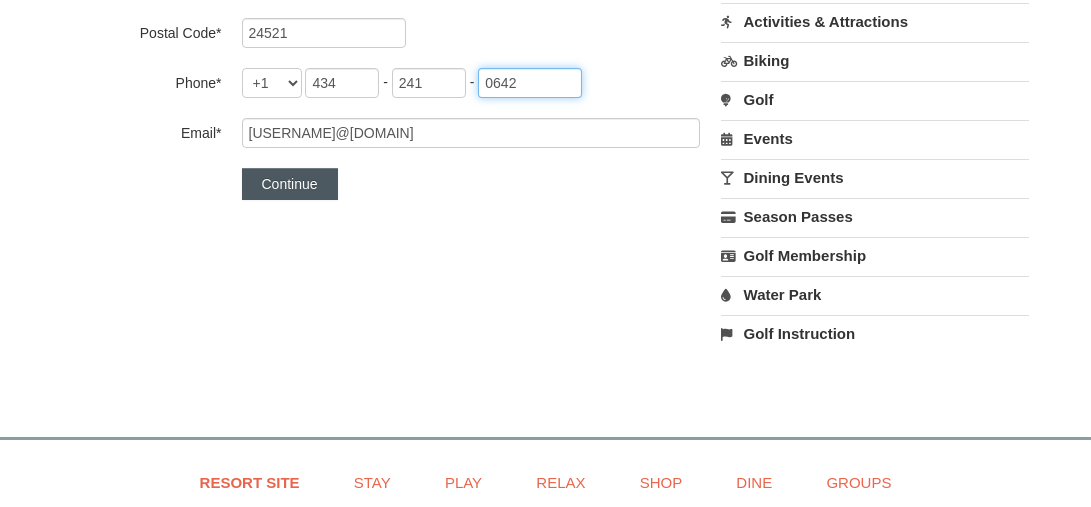 type on "0642" 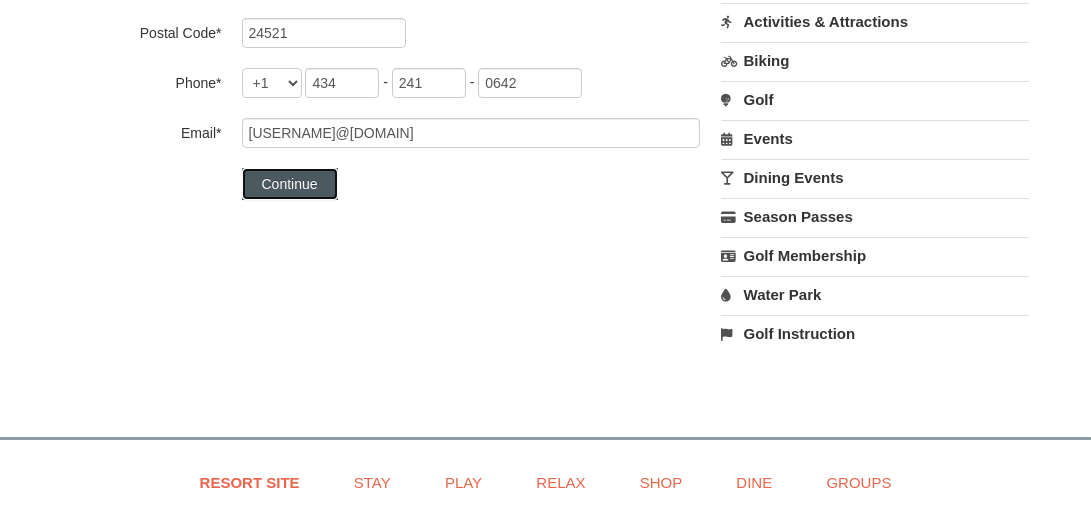 click on "Continue" at bounding box center [290, 184] 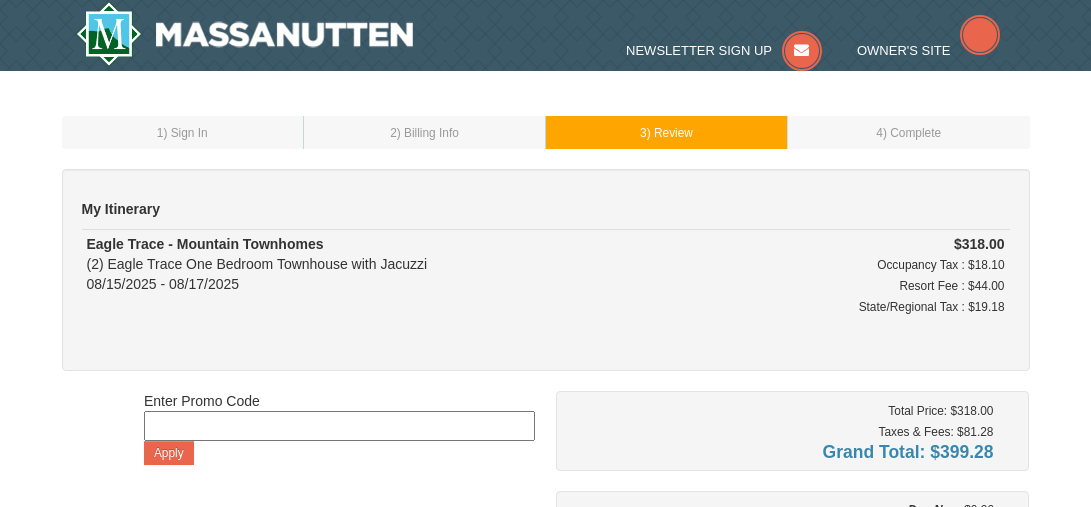 scroll, scrollTop: 0, scrollLeft: 0, axis: both 